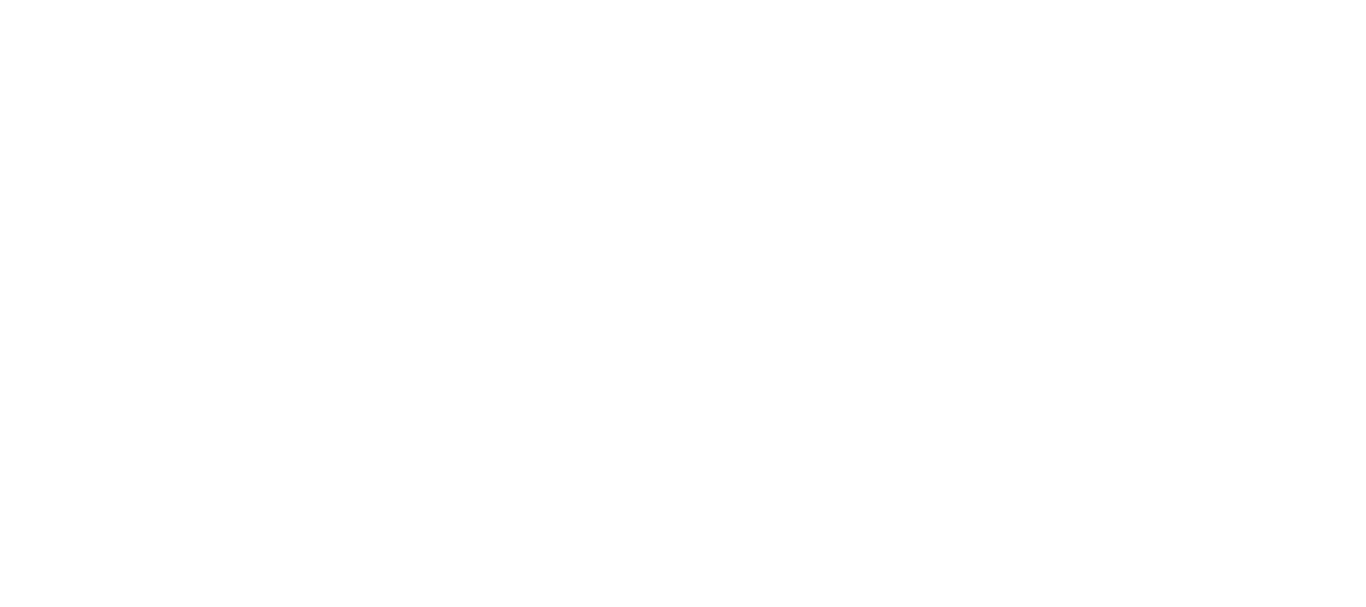 scroll, scrollTop: 0, scrollLeft: 0, axis: both 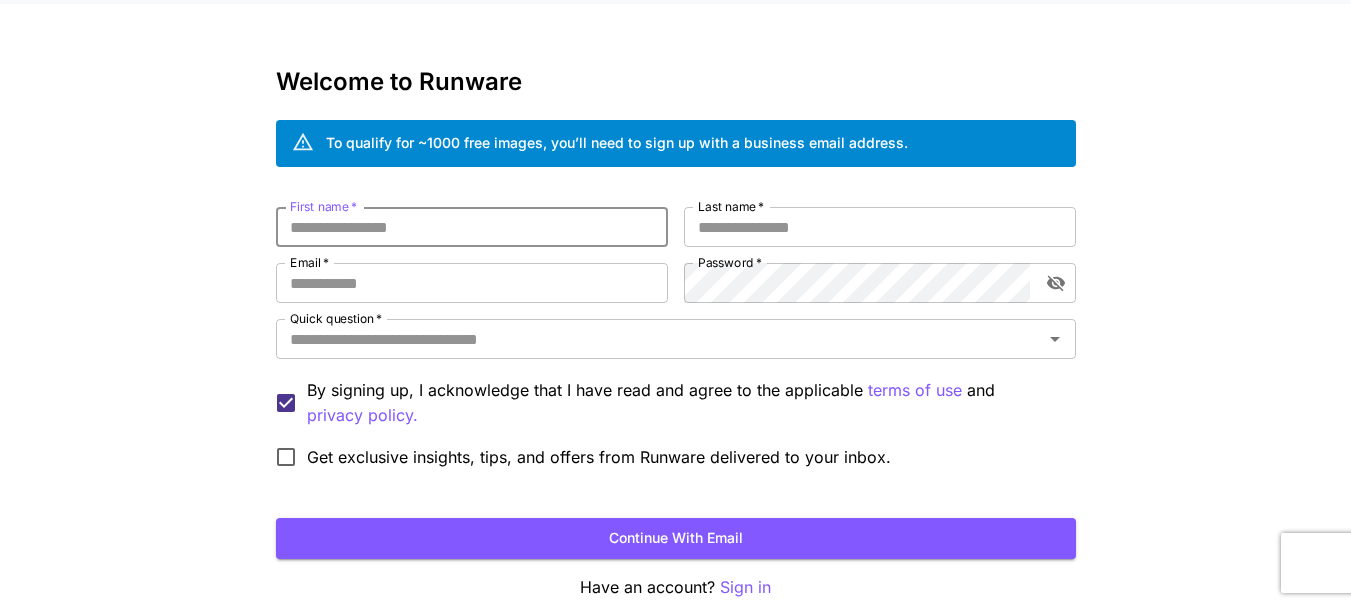click on "First name   *" at bounding box center (472, 227) 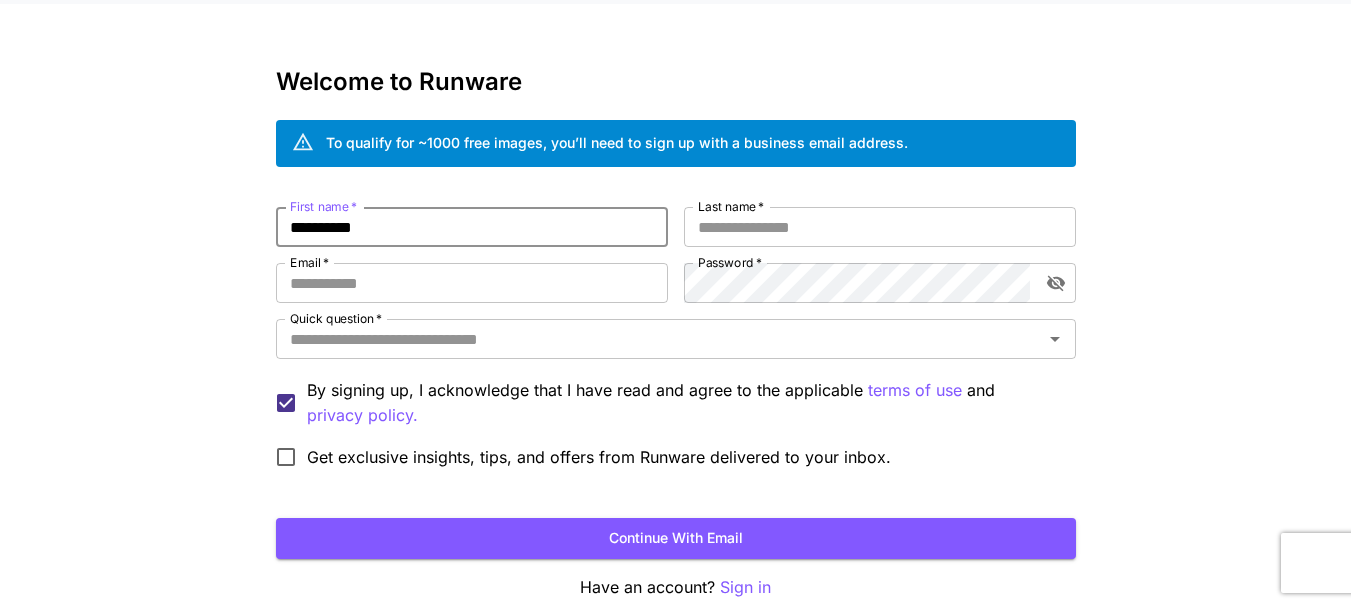 type on "**********" 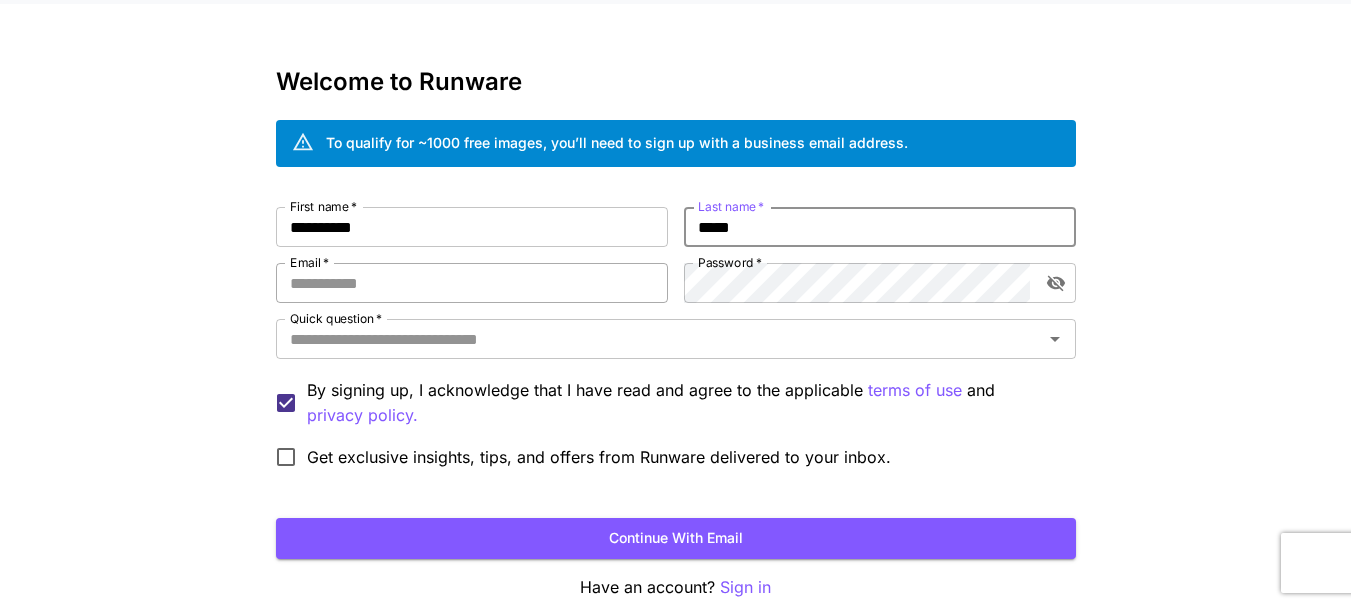 type on "*****" 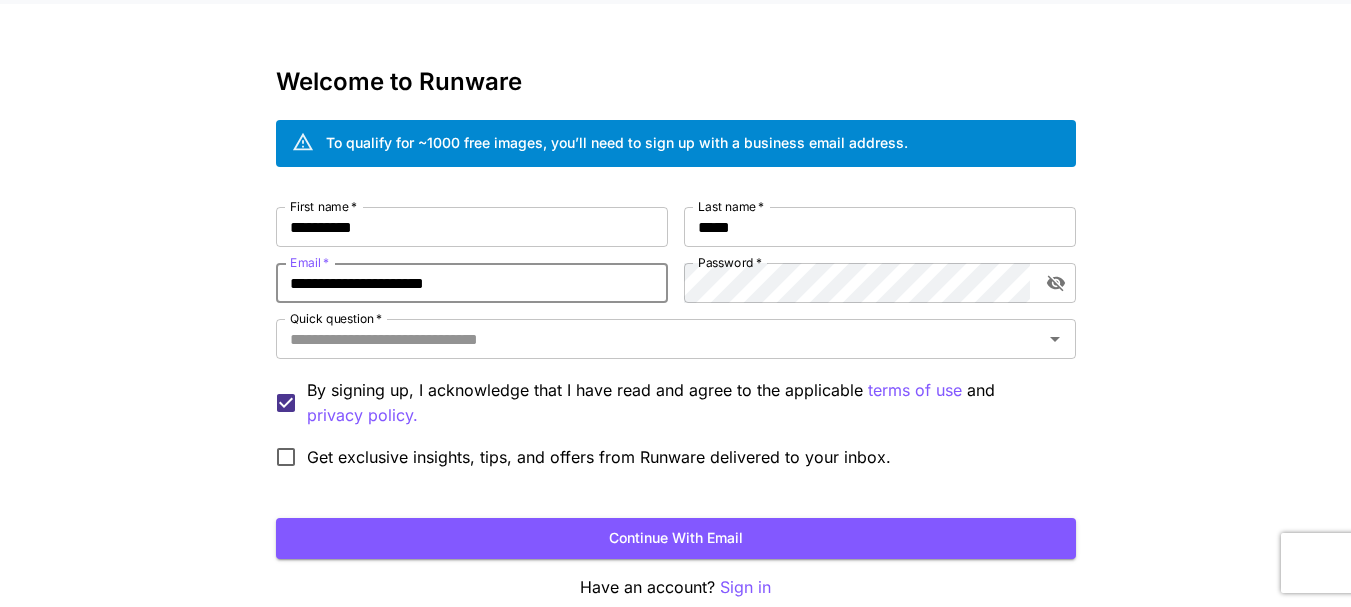 drag, startPoint x: 534, startPoint y: 278, endPoint x: 167, endPoint y: 278, distance: 367 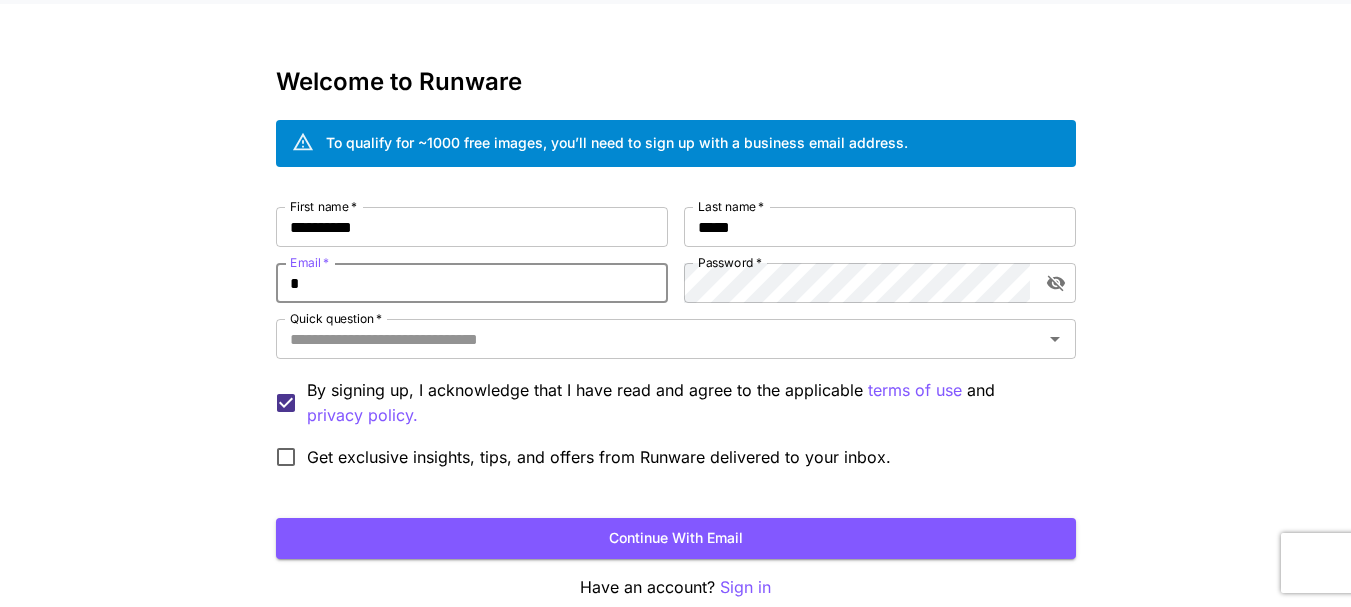 type on "**********" 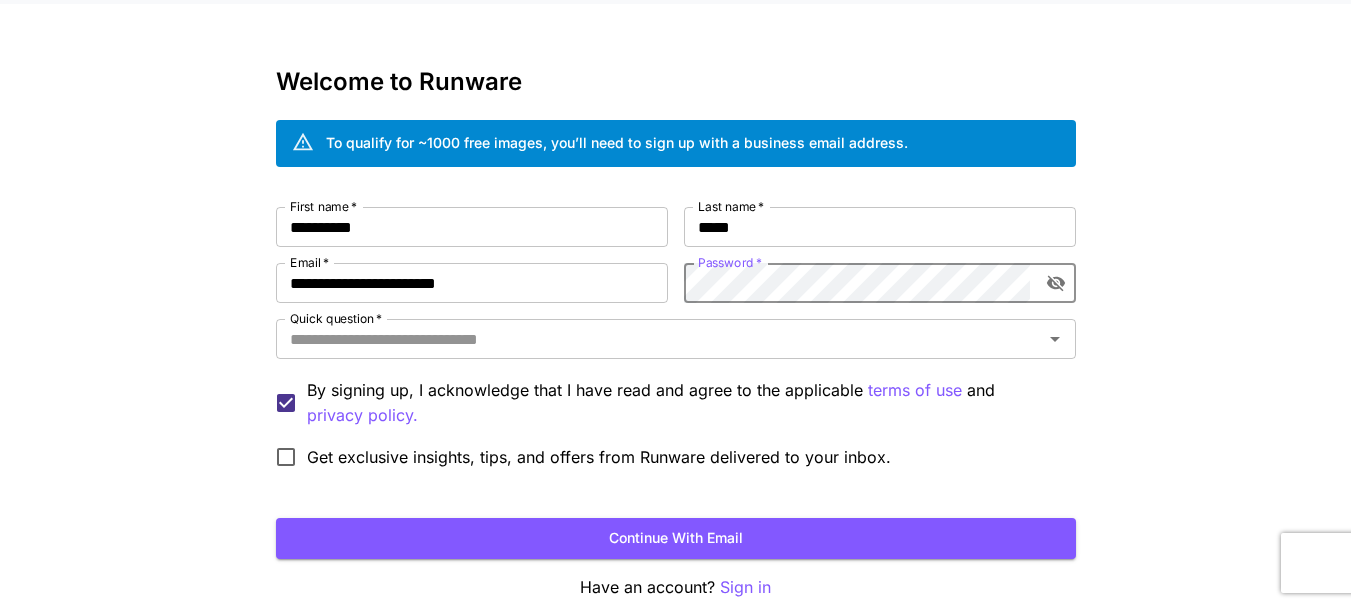 click on "First name   * [PERSON] First name   * Last name   * [PERSON] Last name   * Email   * [EMAIL] Email   * Password   * Password   * Quick question   * Quick question   * By signing up, I acknowledge that I have read and agree to the applicable   terms of use     and   privacy policy.   Get exclusive insights, tips, and offers from Runware delivered to your inbox." at bounding box center [676, 342] 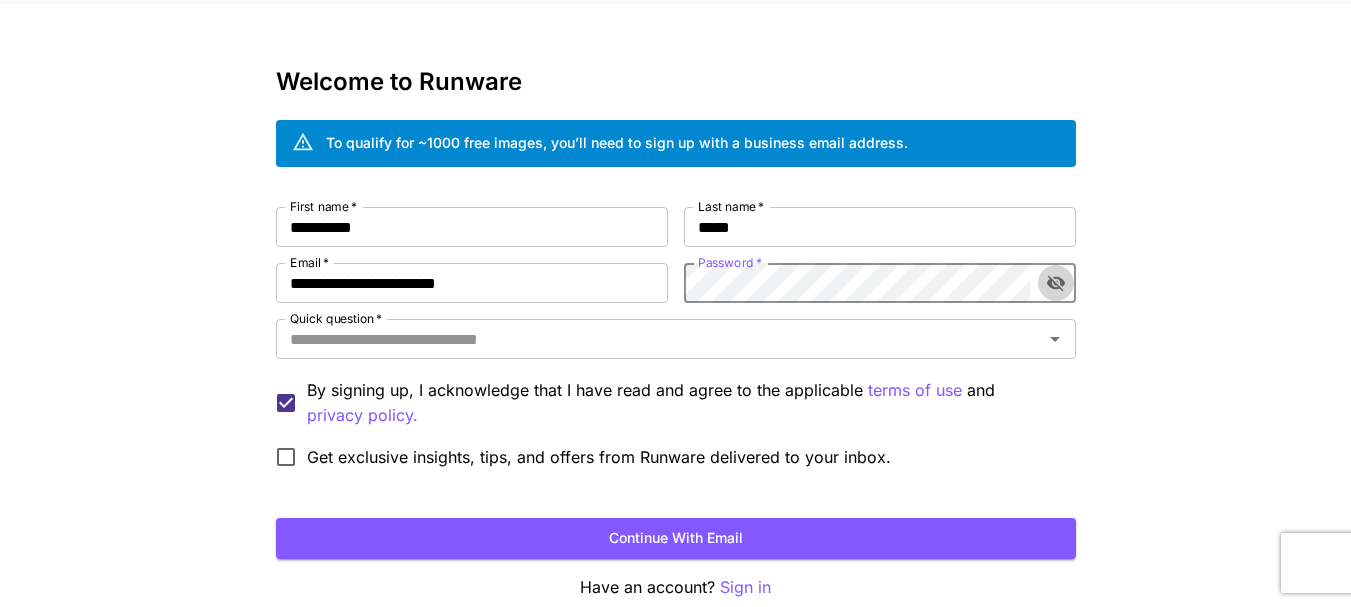 click 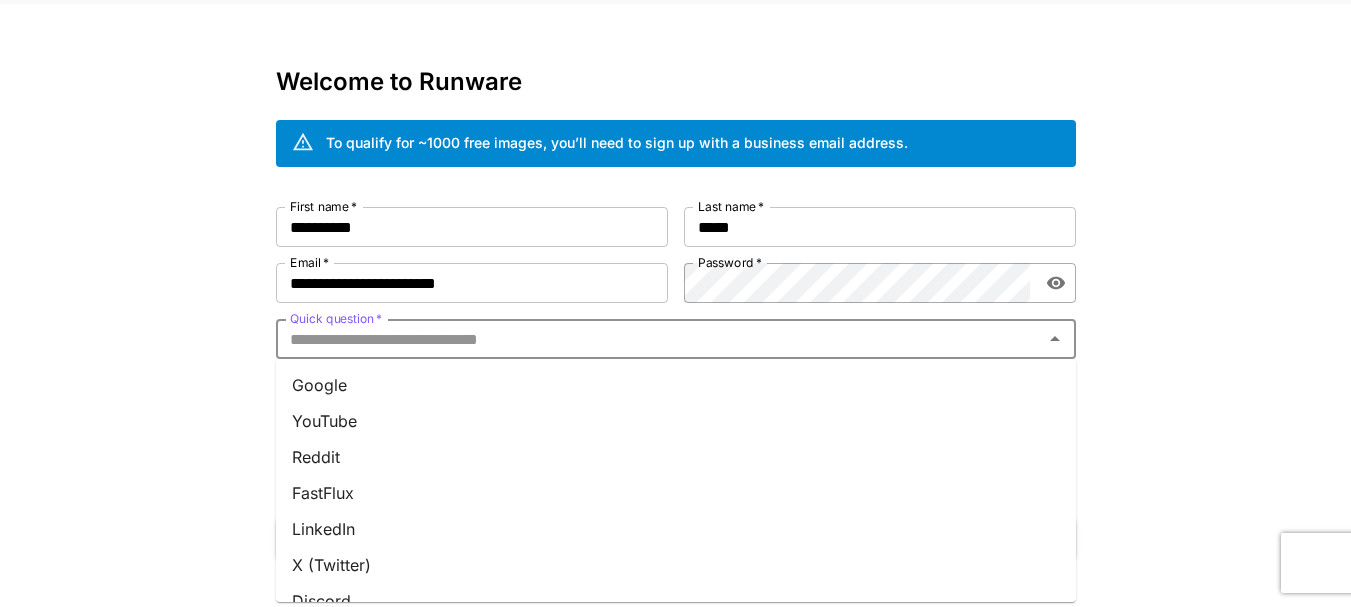 click on "Quick question   *" at bounding box center (659, 339) 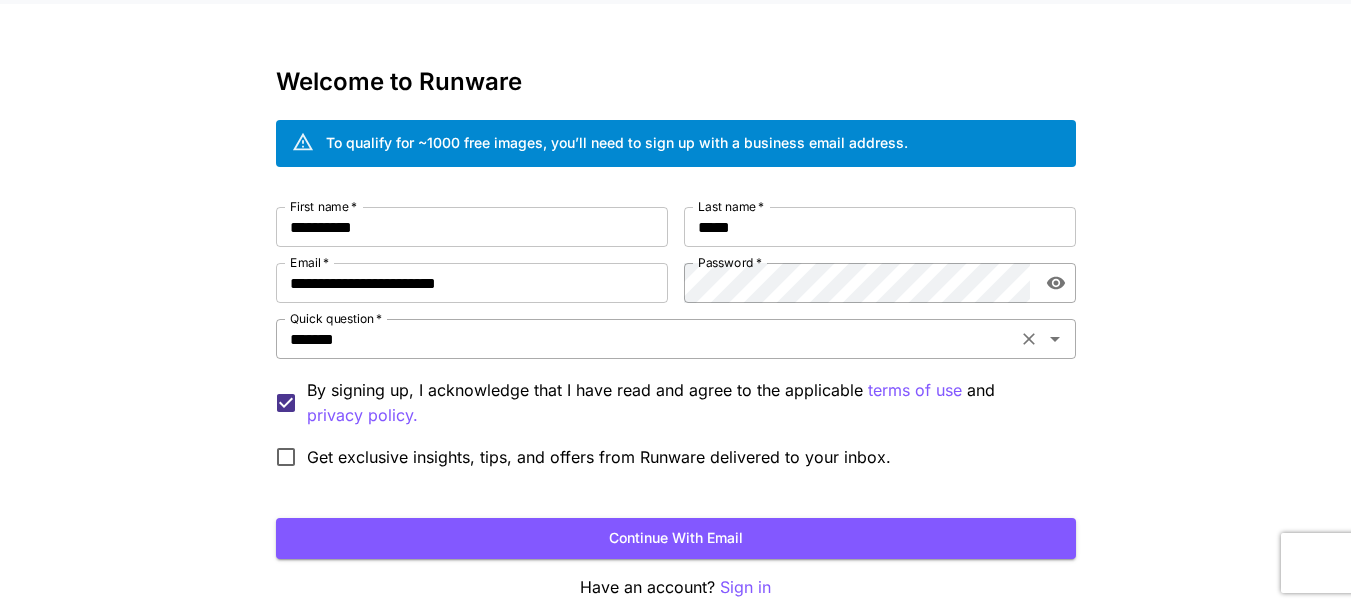click on "*******" at bounding box center (646, 339) 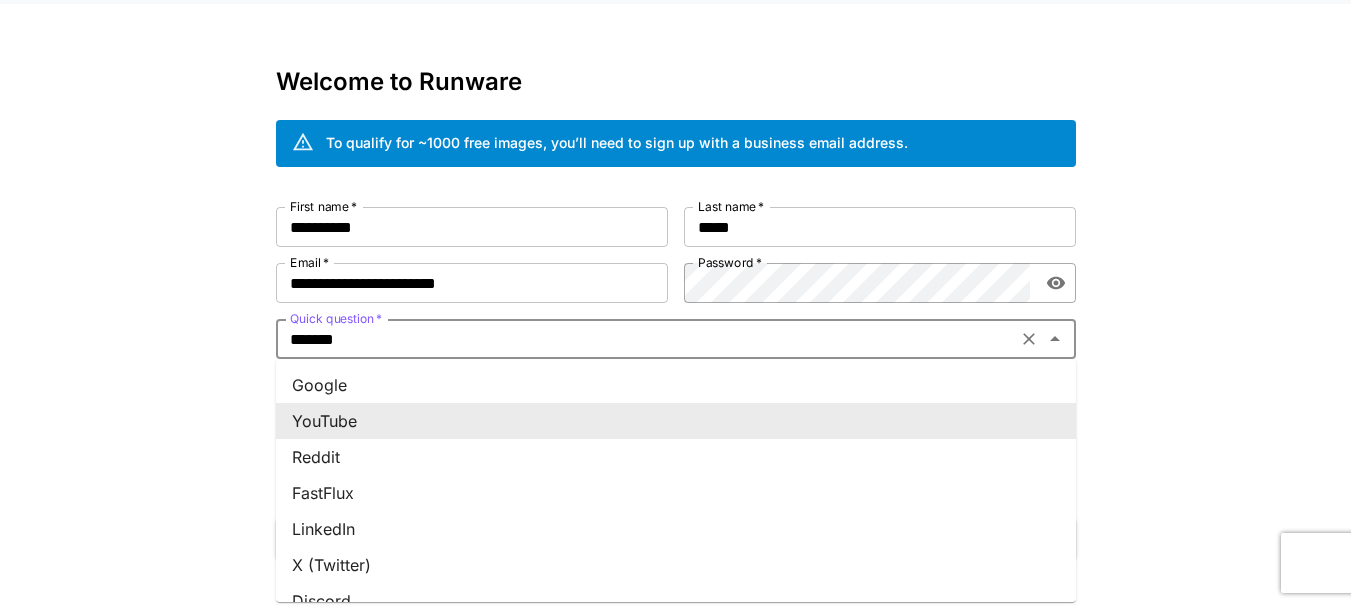 scroll, scrollTop: 146, scrollLeft: 0, axis: vertical 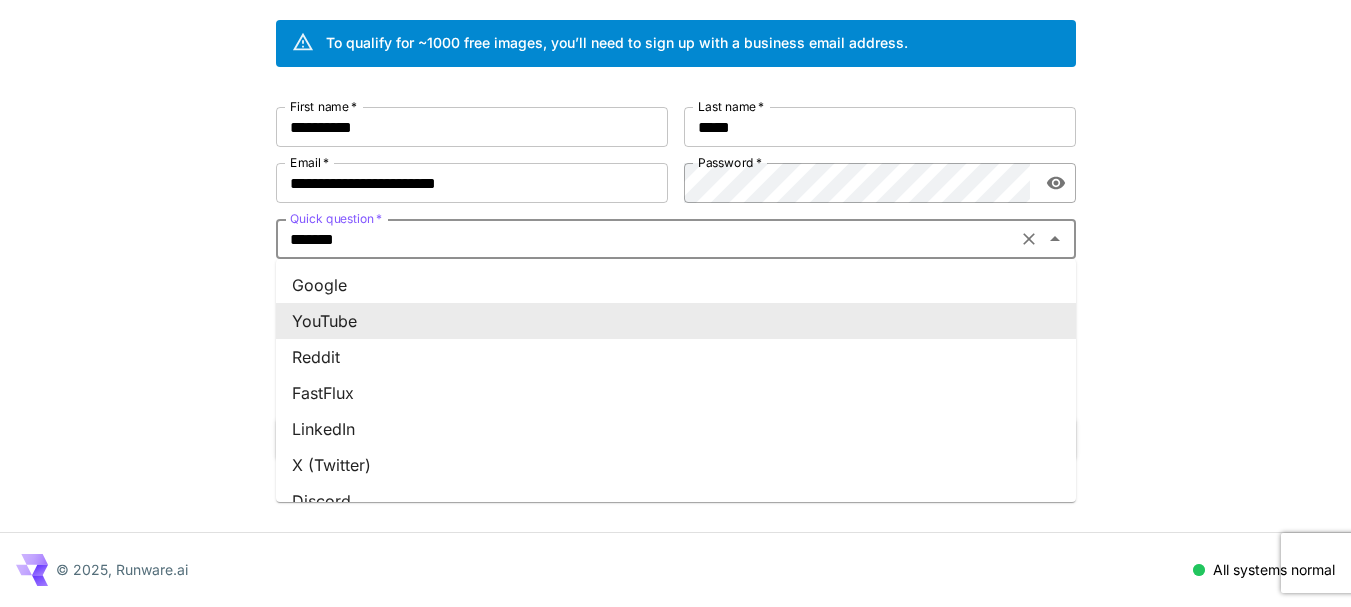 click on "YouTube" at bounding box center (676, 321) 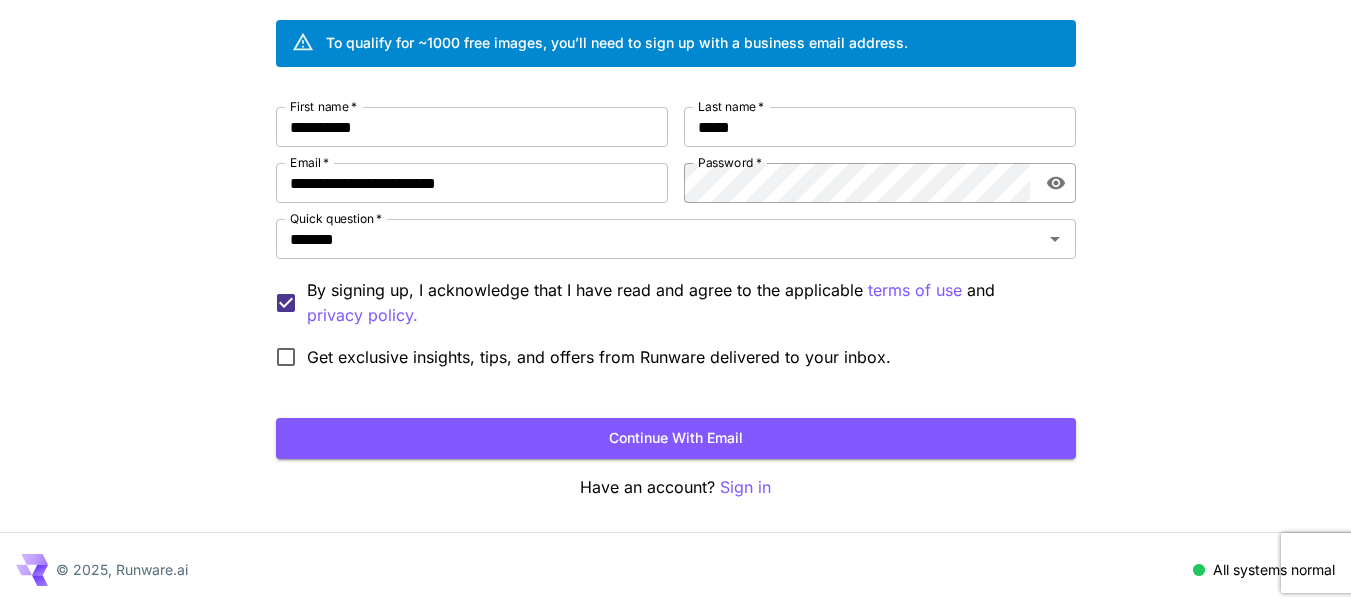click on "Get exclusive insights, tips, and offers from Runware delivered to your inbox." at bounding box center [578, 357] 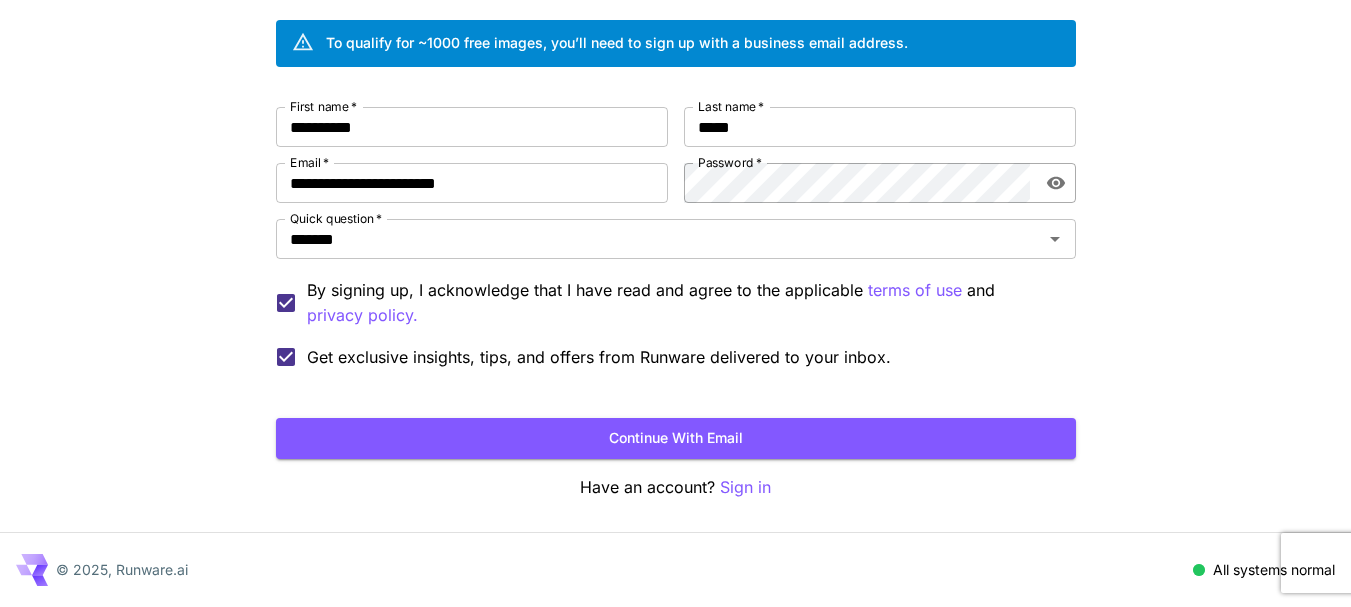 click on "Get exclusive insights, tips, and offers from Runware delivered to your inbox." at bounding box center [599, 357] 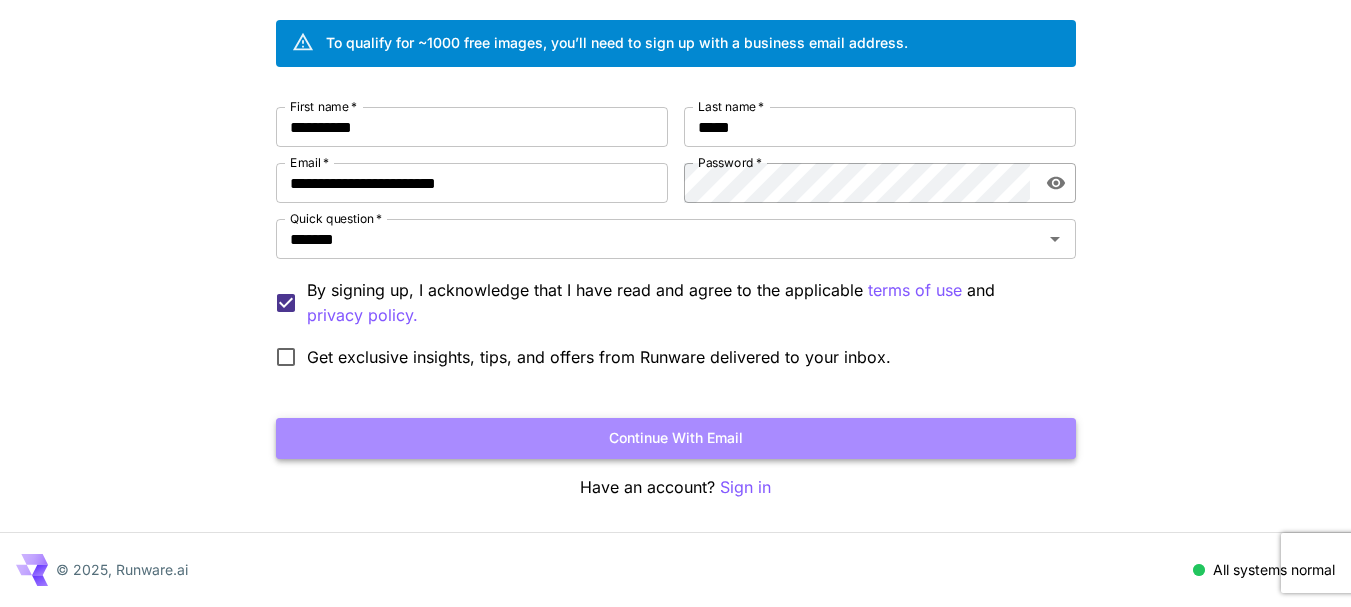 click on "Continue with email" at bounding box center (676, 438) 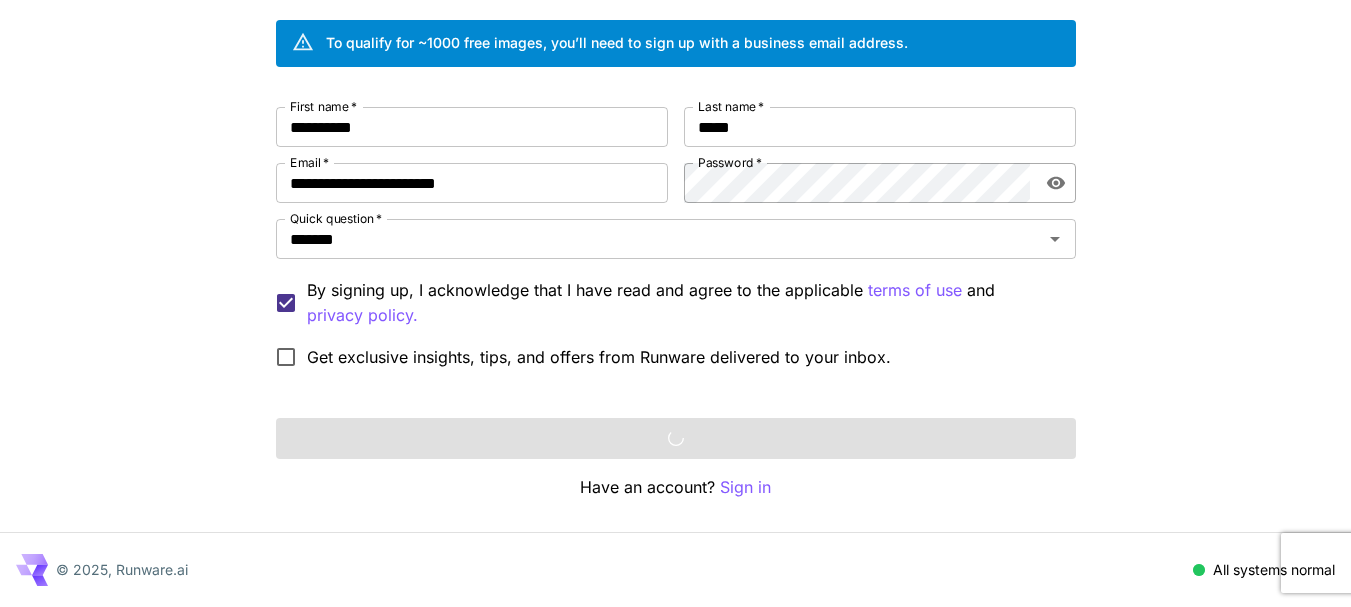 scroll, scrollTop: 46, scrollLeft: 0, axis: vertical 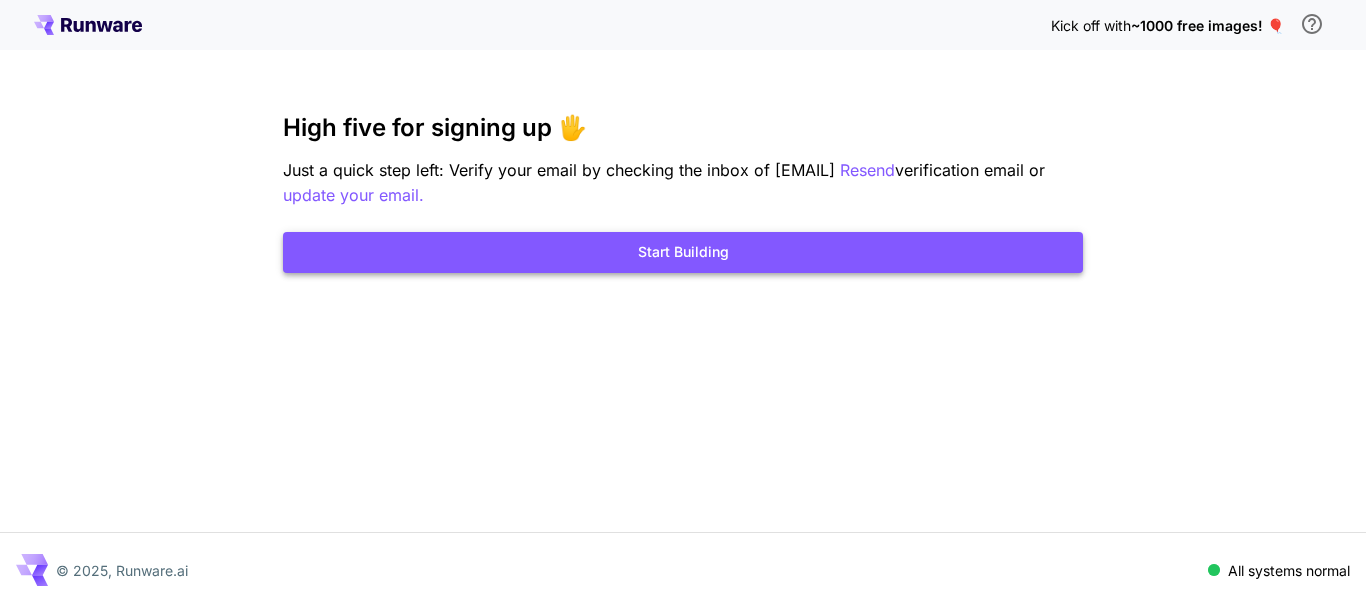 click on "Start Building" at bounding box center (683, 252) 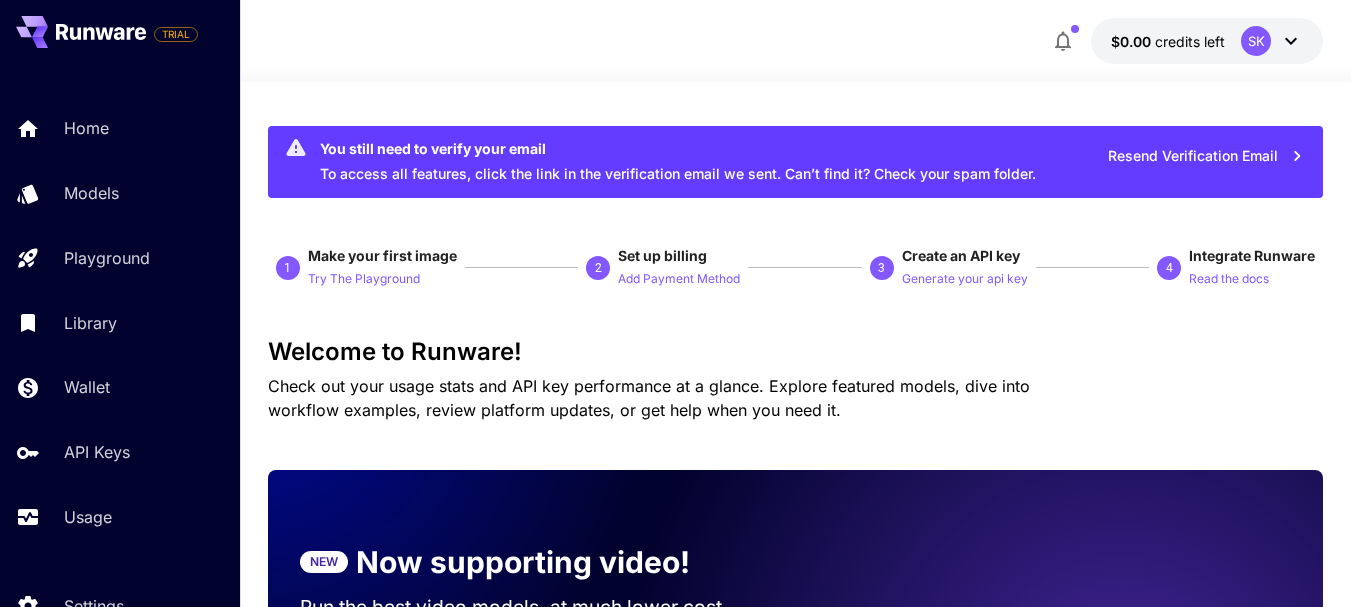 click 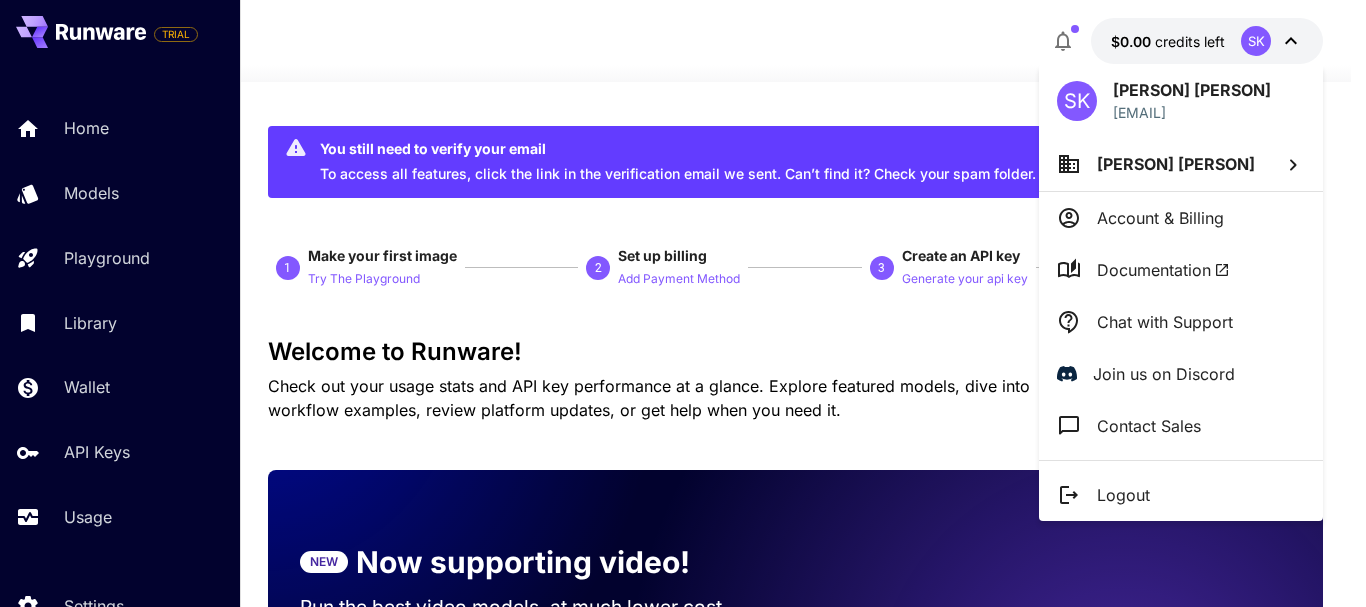 click on "Account & Billing" at bounding box center (1160, 218) 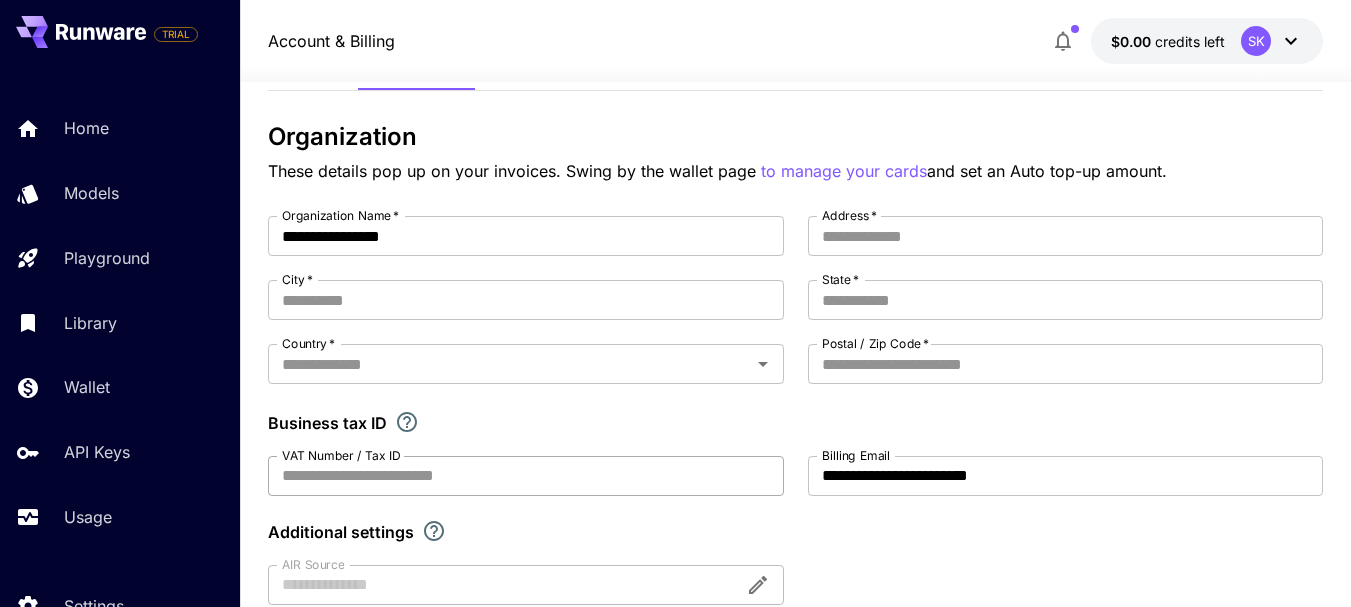 scroll, scrollTop: 0, scrollLeft: 0, axis: both 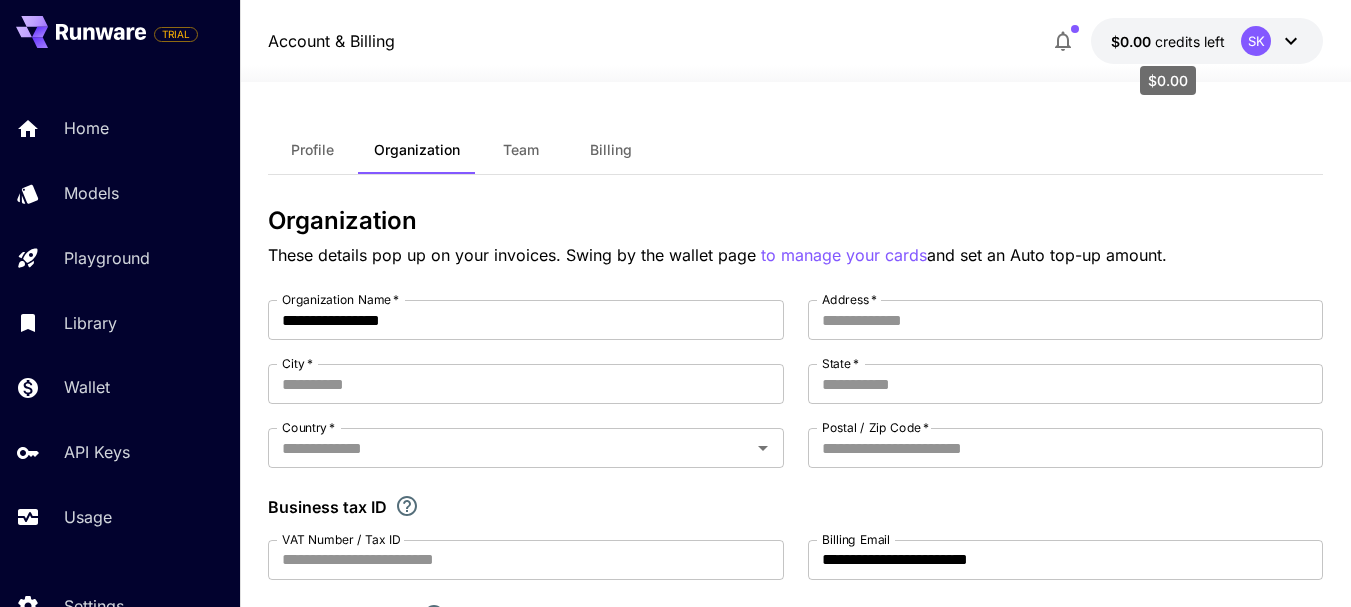 click on "$0.00" at bounding box center [1133, 41] 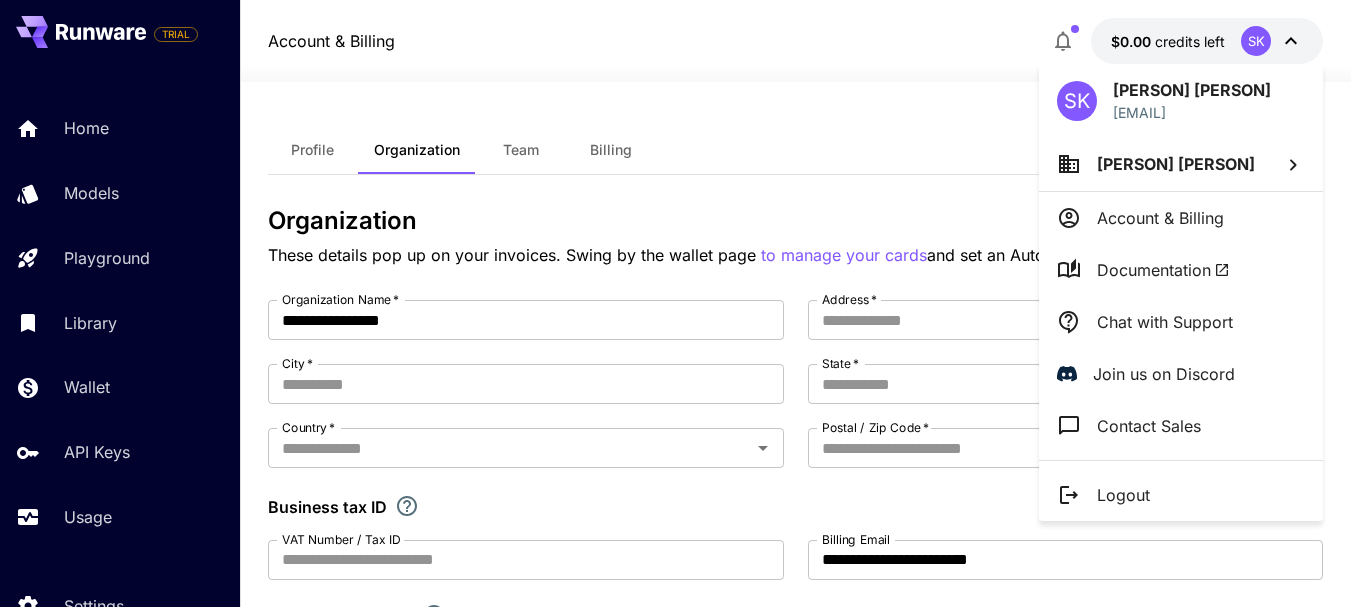 click at bounding box center (683, 303) 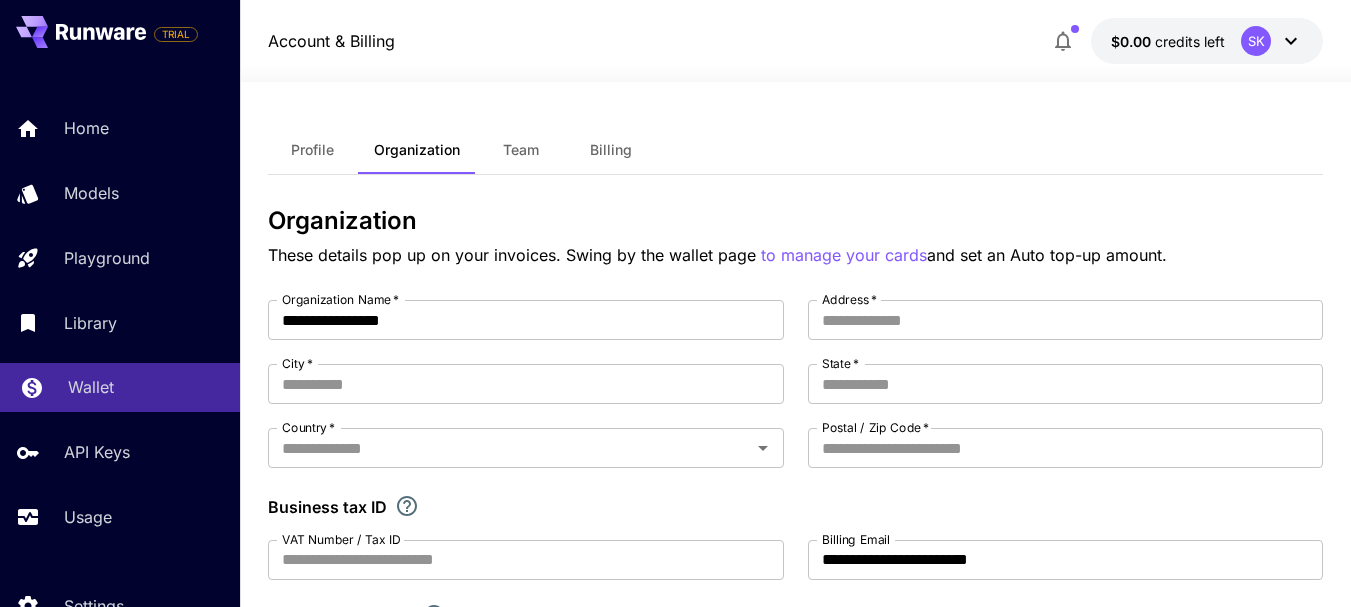 click on "Wallet" at bounding box center [146, 387] 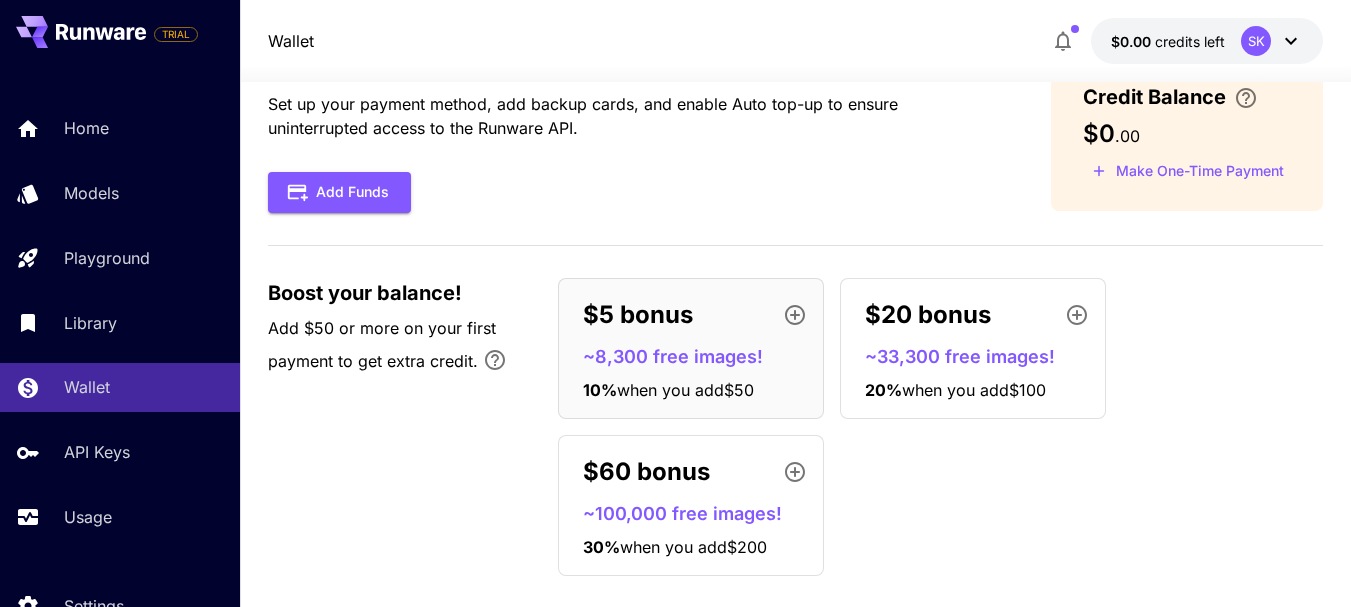 scroll, scrollTop: 99, scrollLeft: 0, axis: vertical 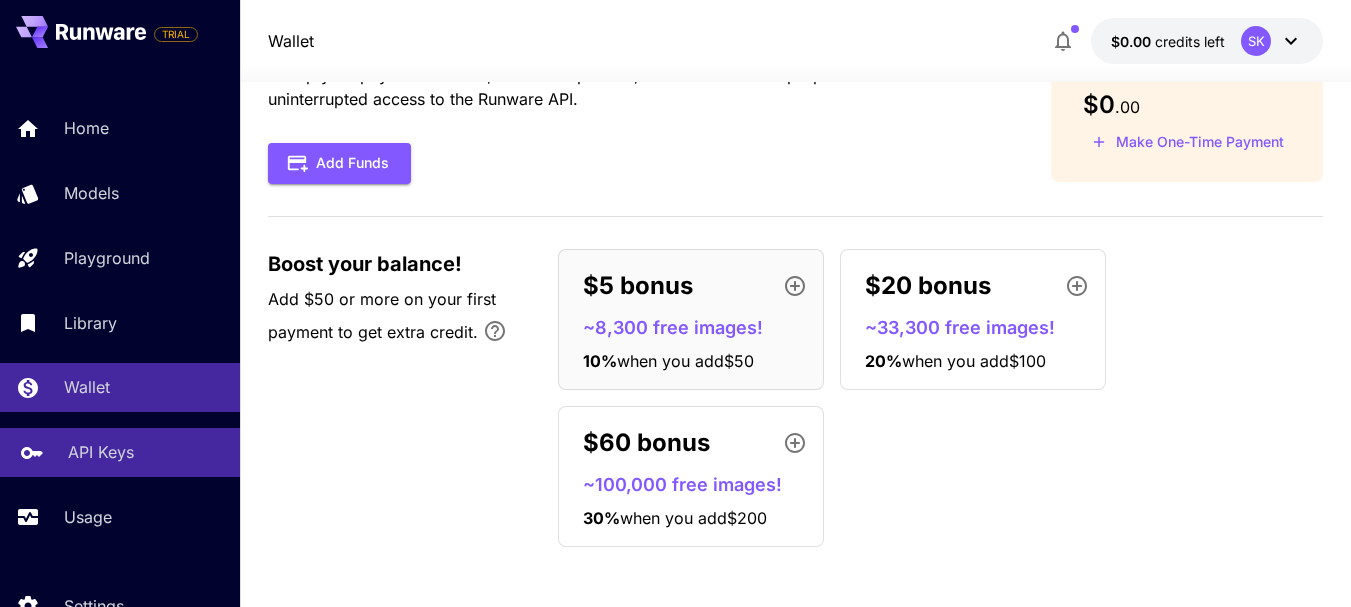 click on "API Keys" at bounding box center (146, 452) 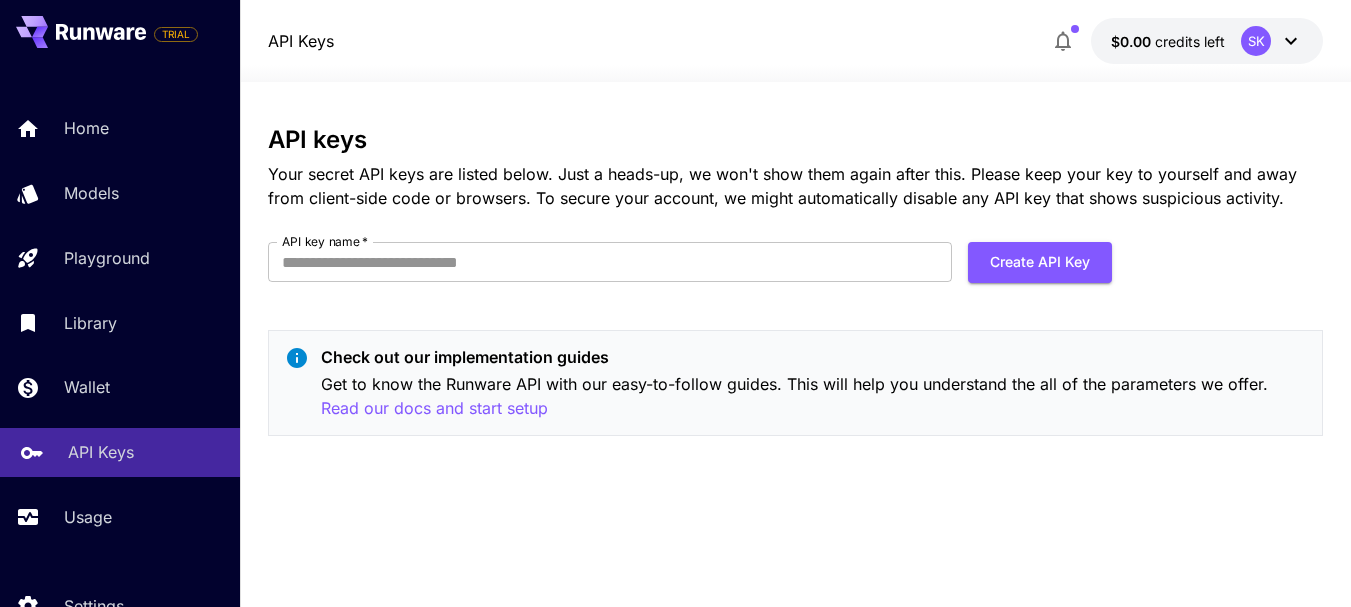 scroll, scrollTop: 0, scrollLeft: 0, axis: both 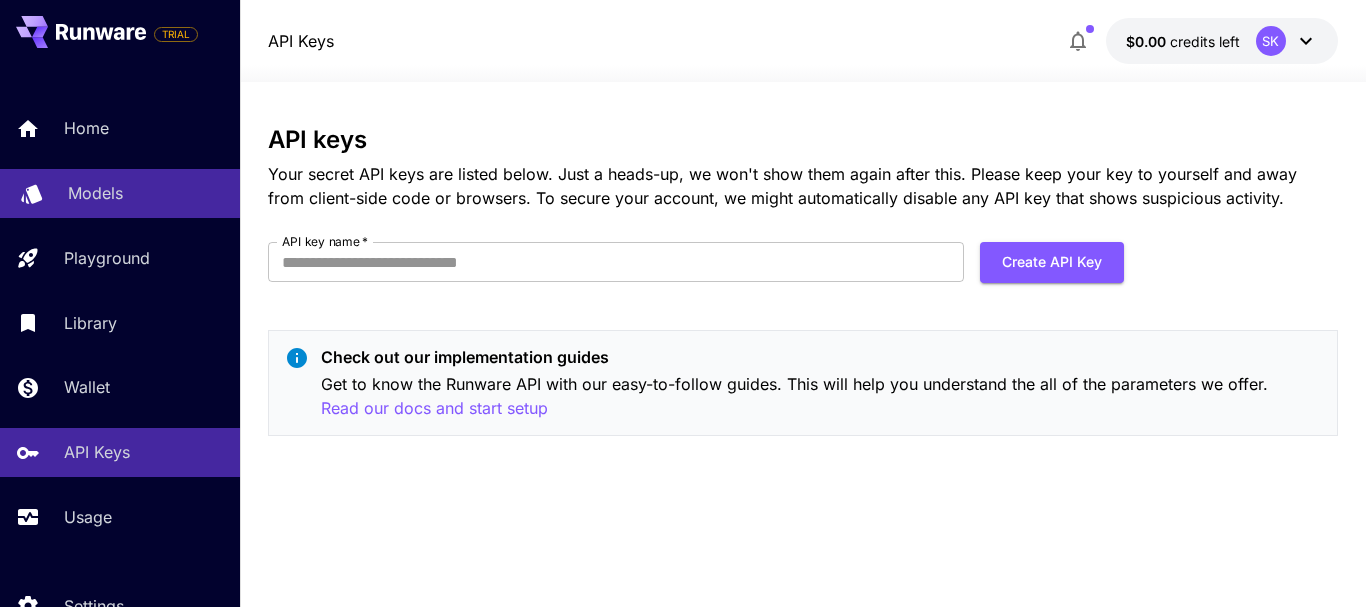 click on "Models" at bounding box center [120, 193] 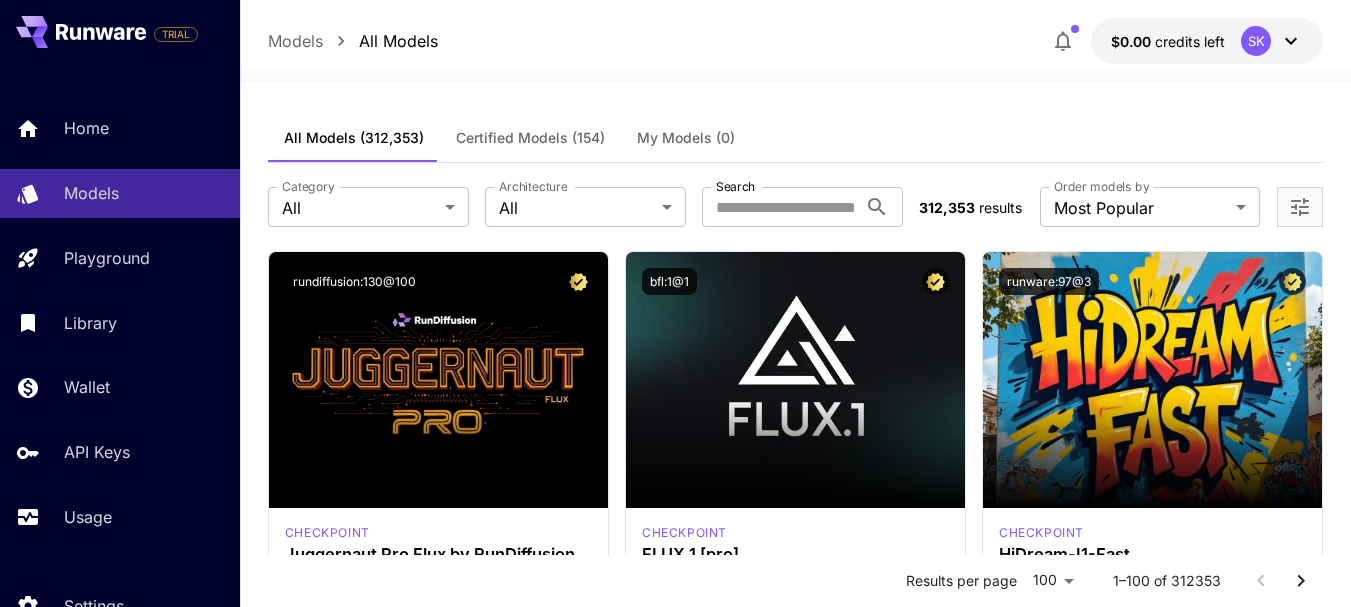 scroll, scrollTop: 200, scrollLeft: 0, axis: vertical 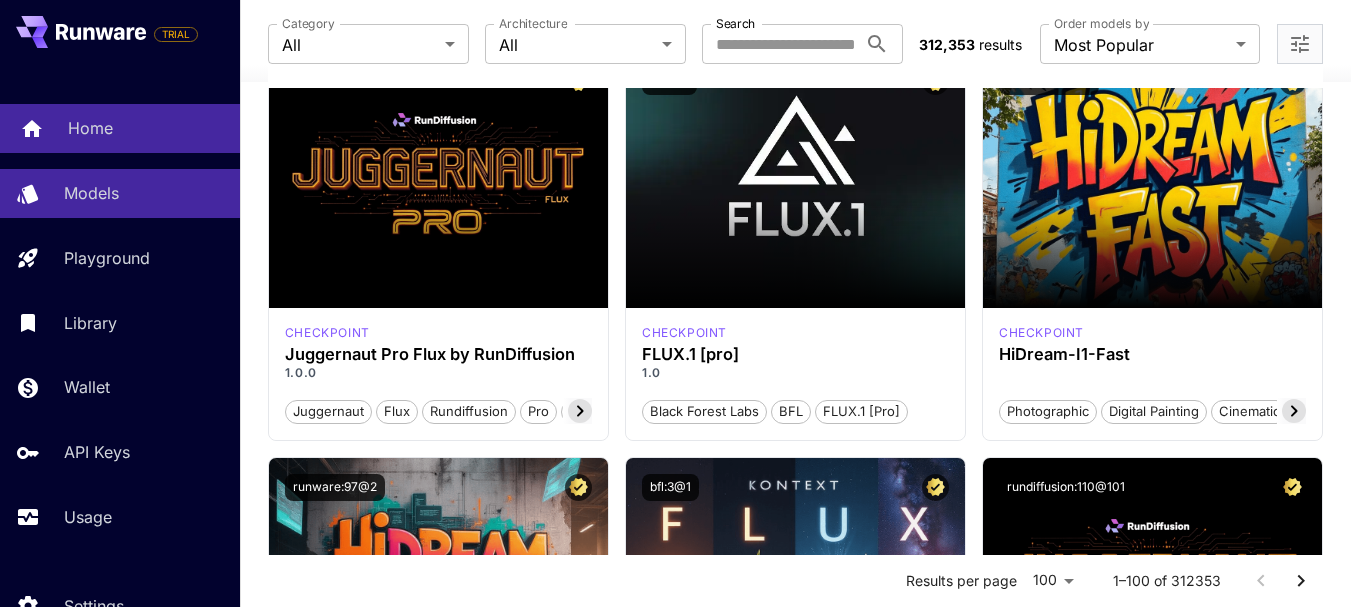click on "Home" at bounding box center (146, 128) 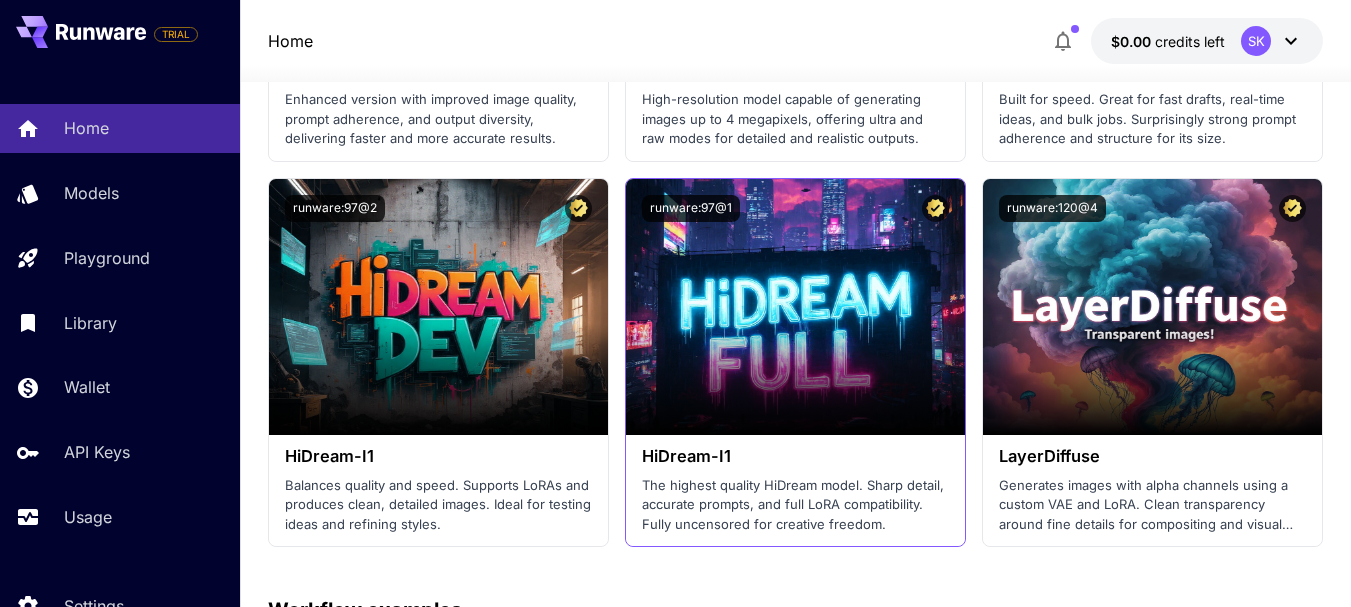 scroll, scrollTop: 3500, scrollLeft: 0, axis: vertical 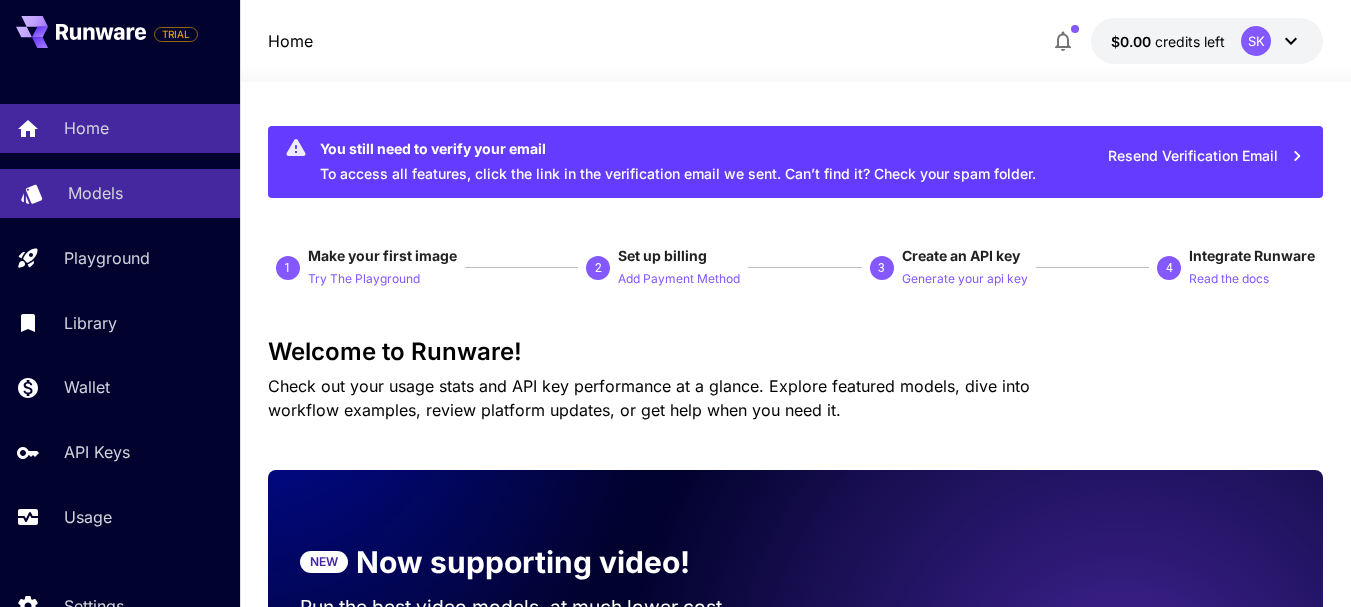 click on "Models" at bounding box center [120, 193] 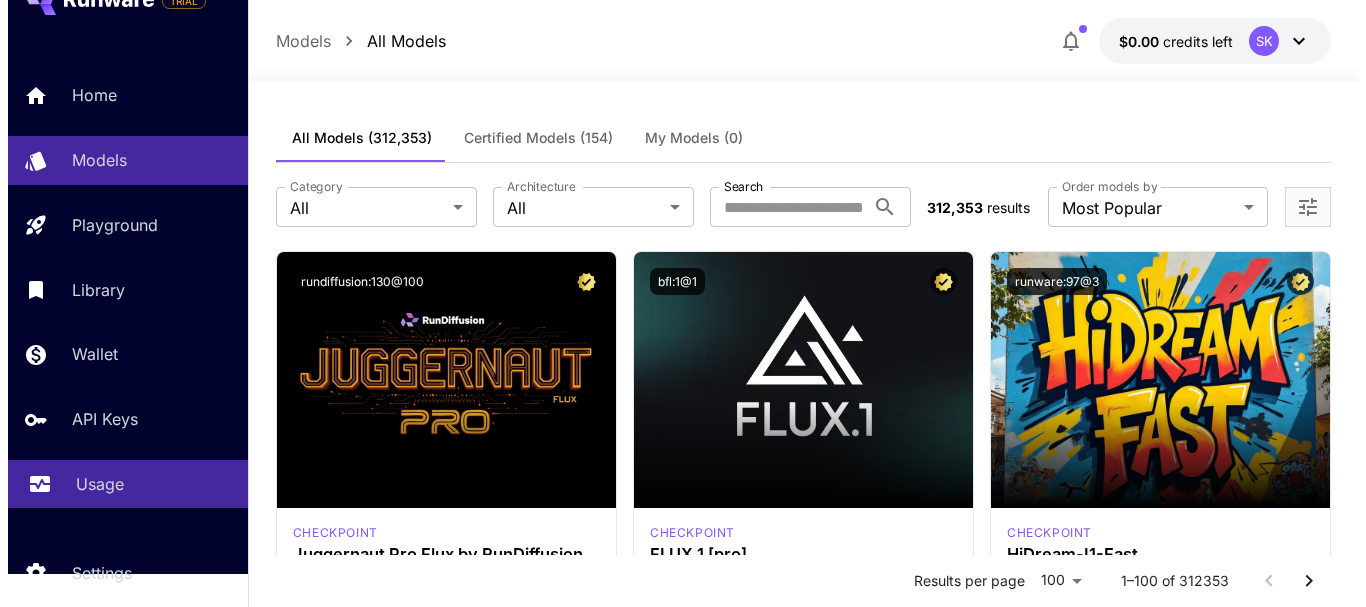 scroll, scrollTop: 0, scrollLeft: 0, axis: both 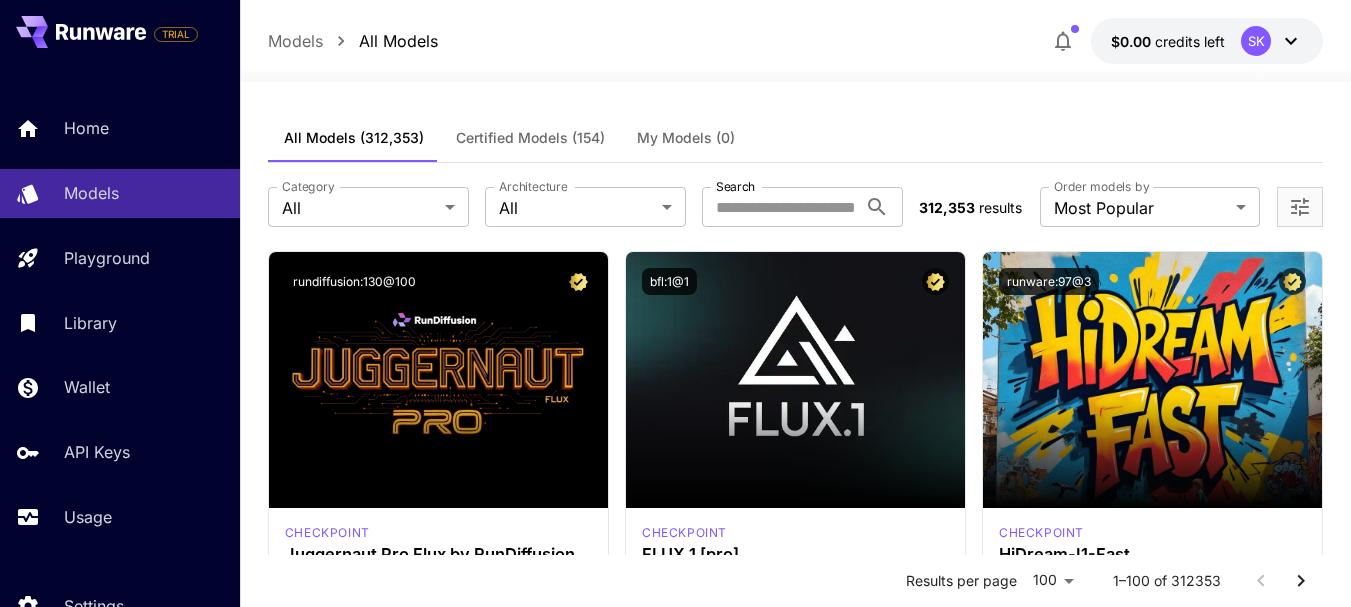click 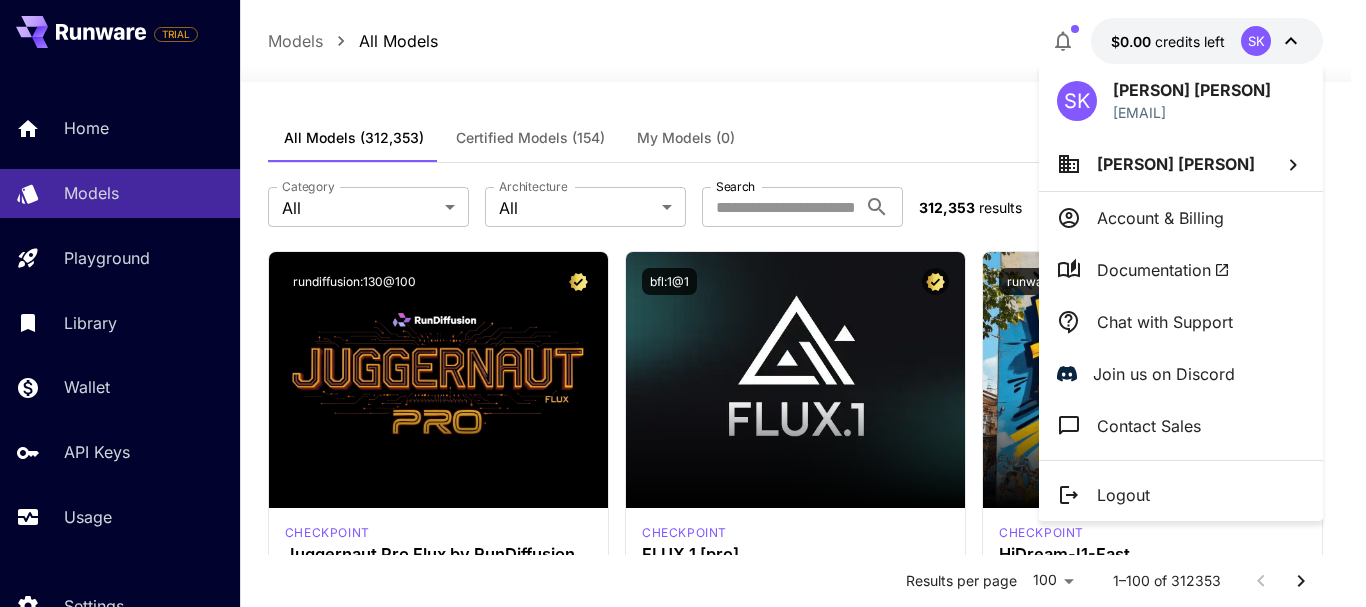 click at bounding box center (683, 303) 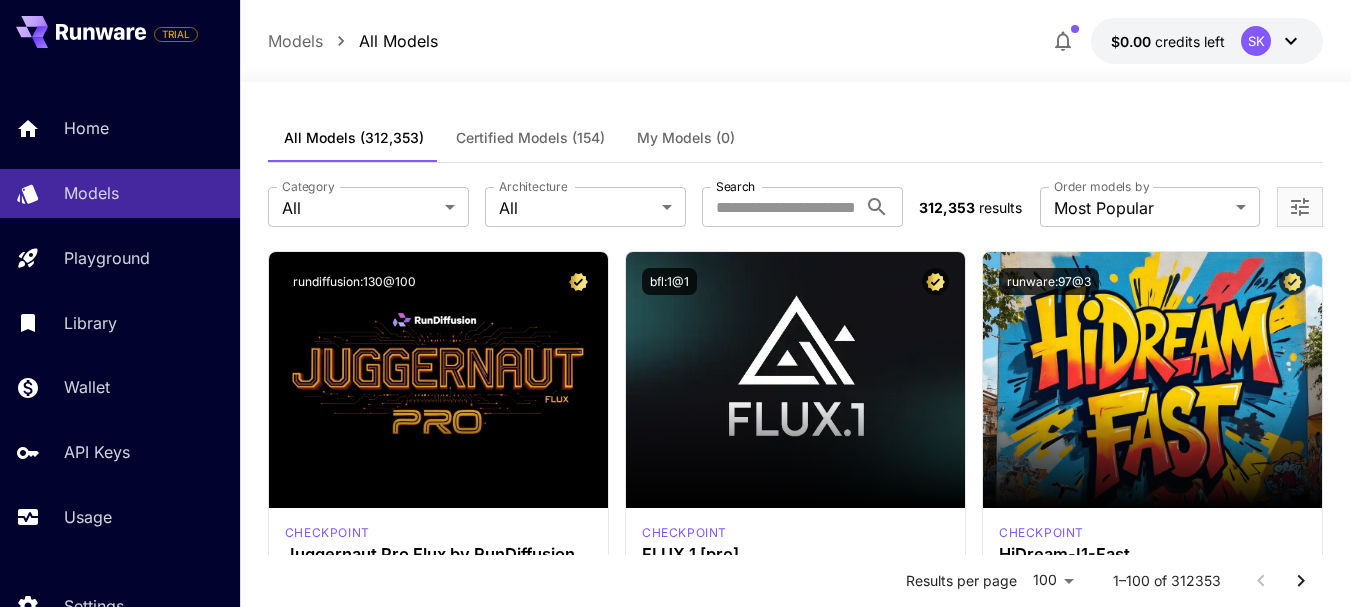 click on "SK" at bounding box center (1256, 41) 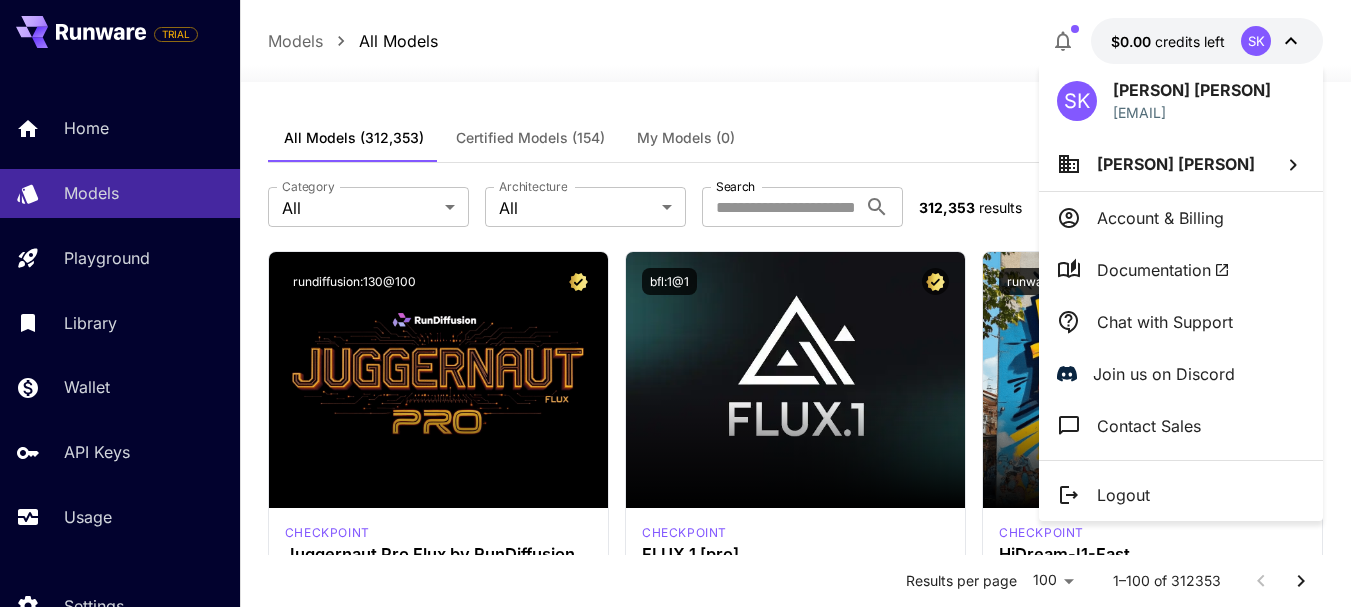 click at bounding box center (683, 303) 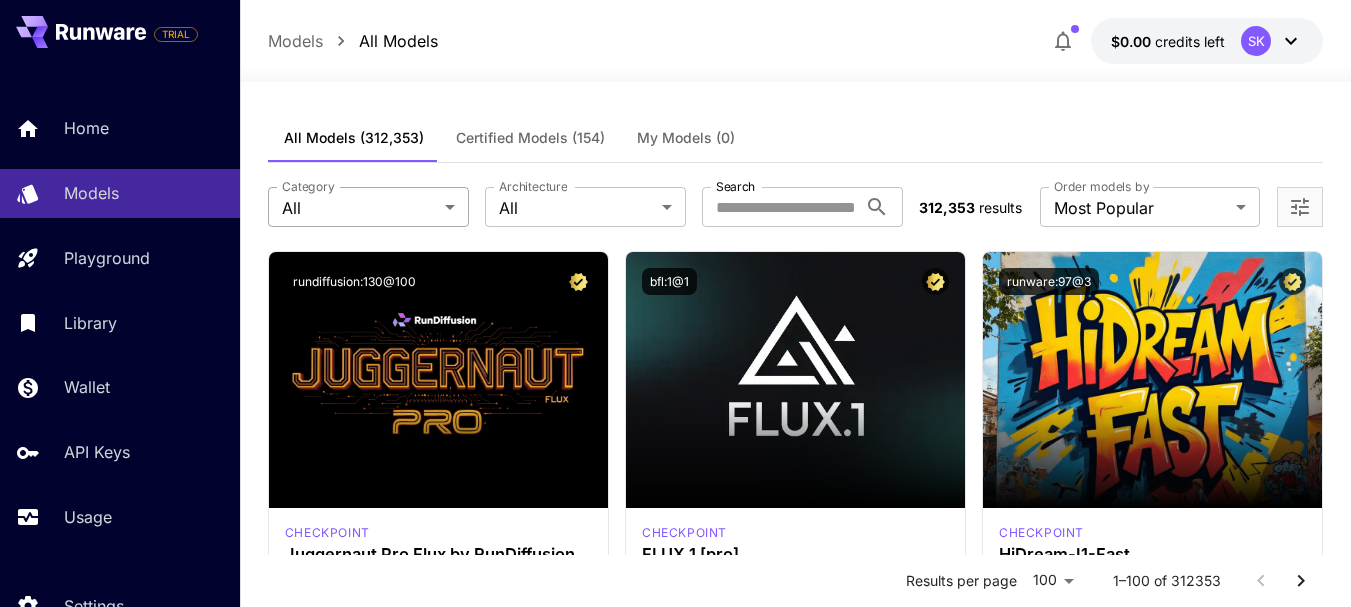 click on "**********" at bounding box center [675, 13225] 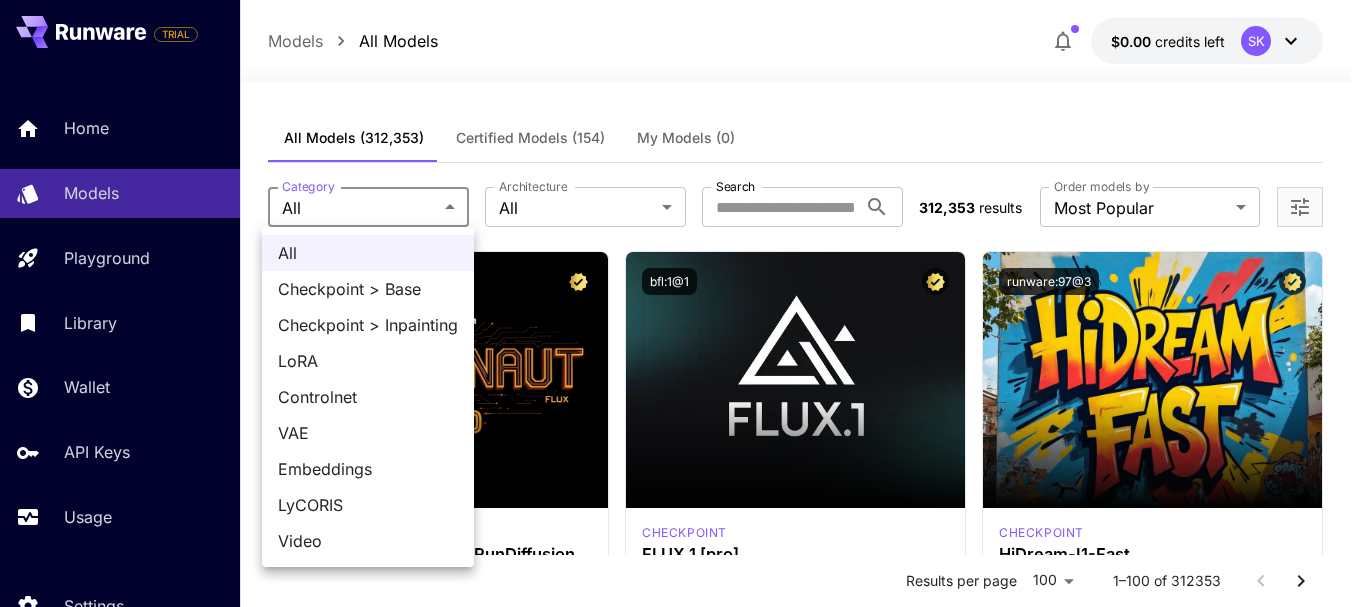 click at bounding box center [683, 303] 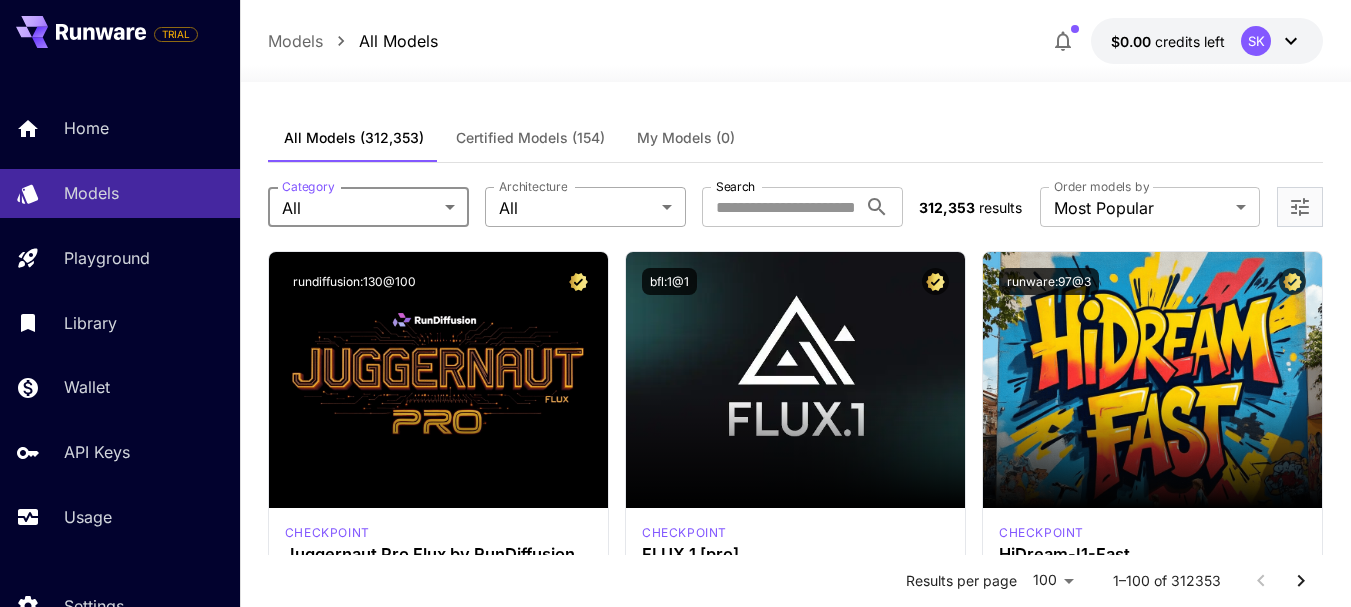 click on "**********" at bounding box center [675, 13225] 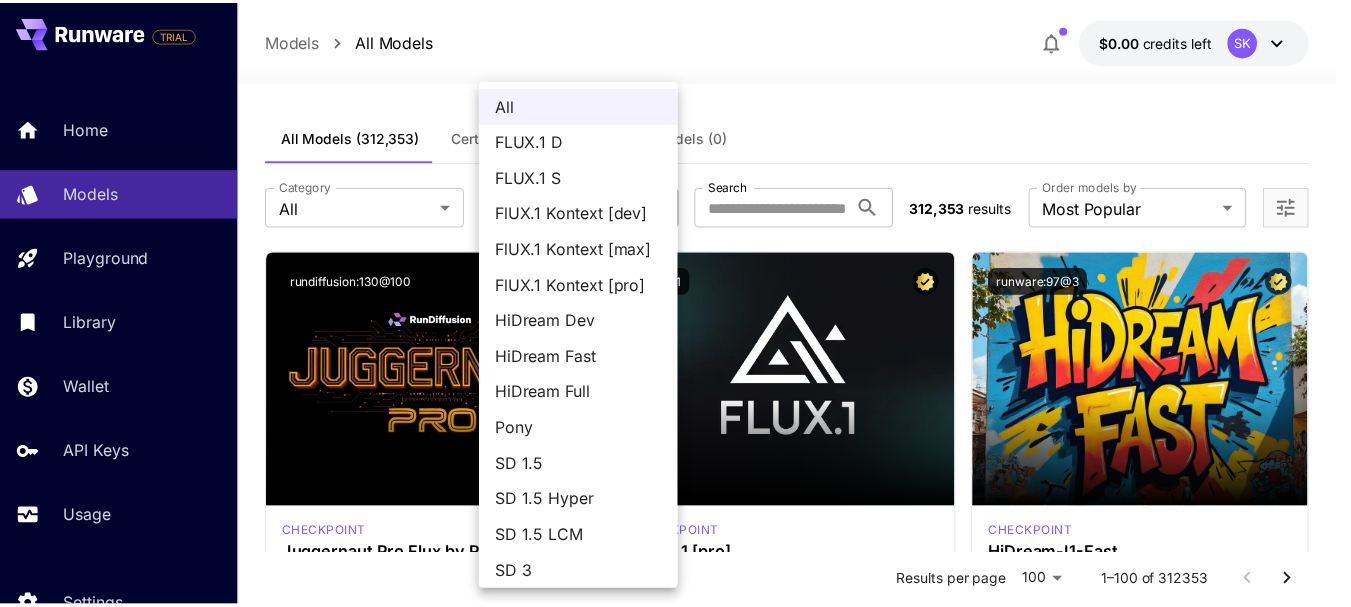 scroll, scrollTop: 0, scrollLeft: 0, axis: both 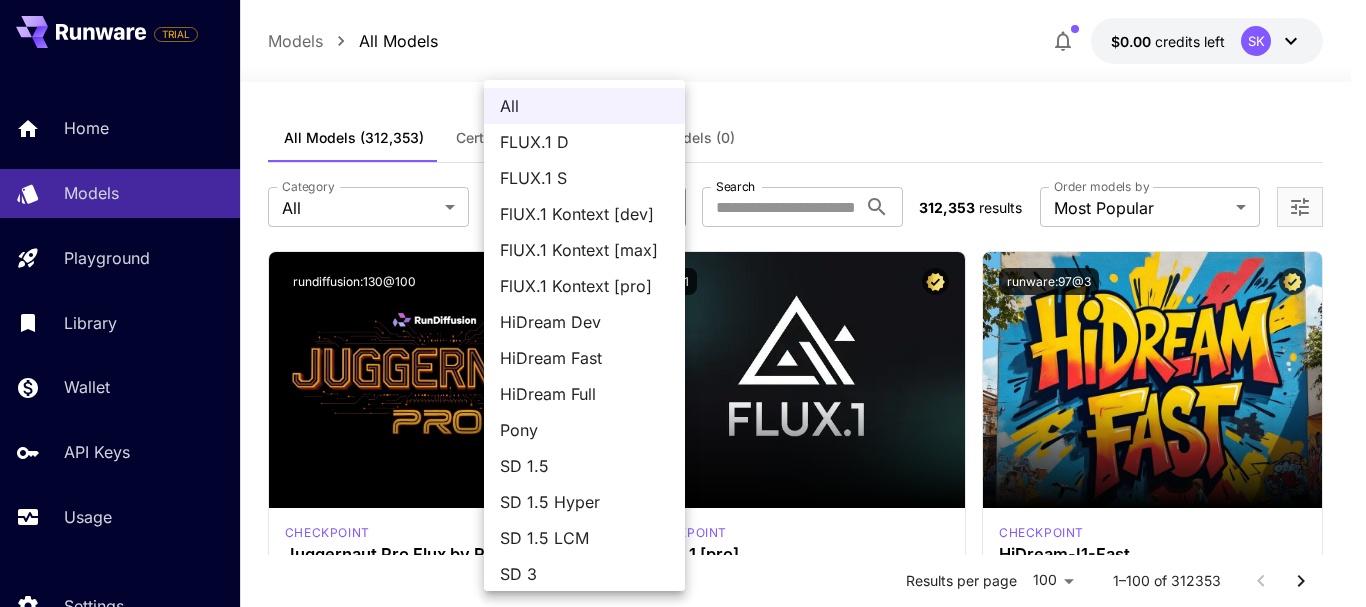 click at bounding box center [683, 303] 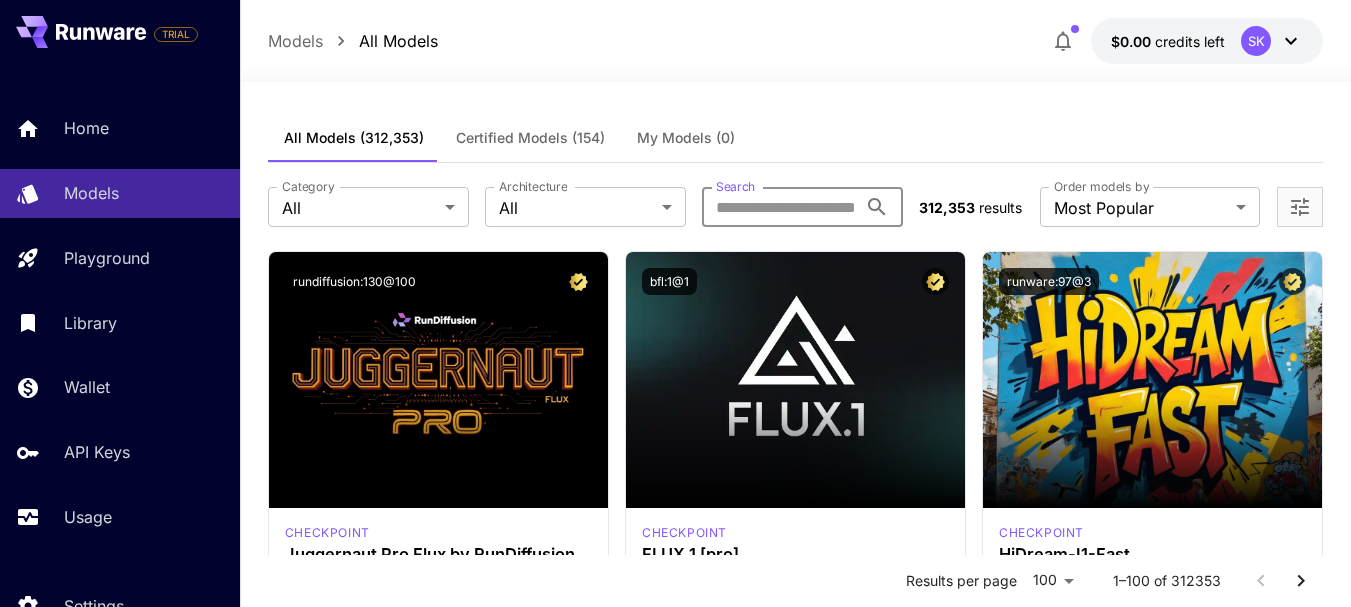click on "Search" at bounding box center (779, 207) 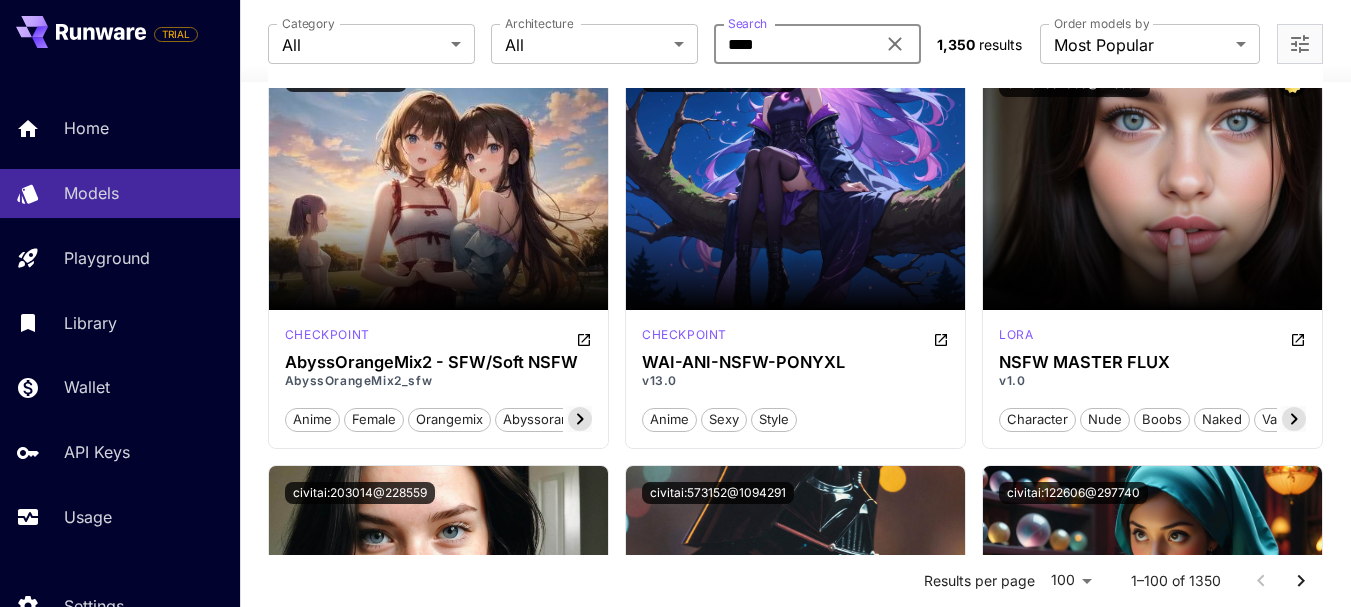 scroll, scrollTop: 200, scrollLeft: 0, axis: vertical 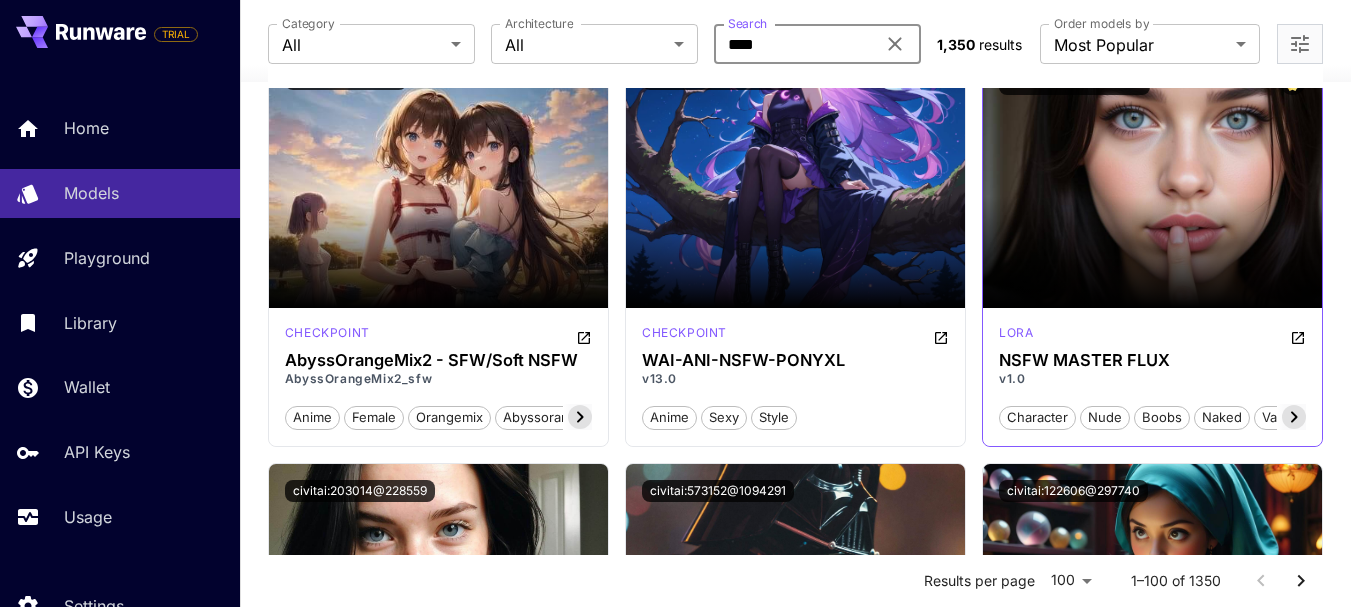 type on "****" 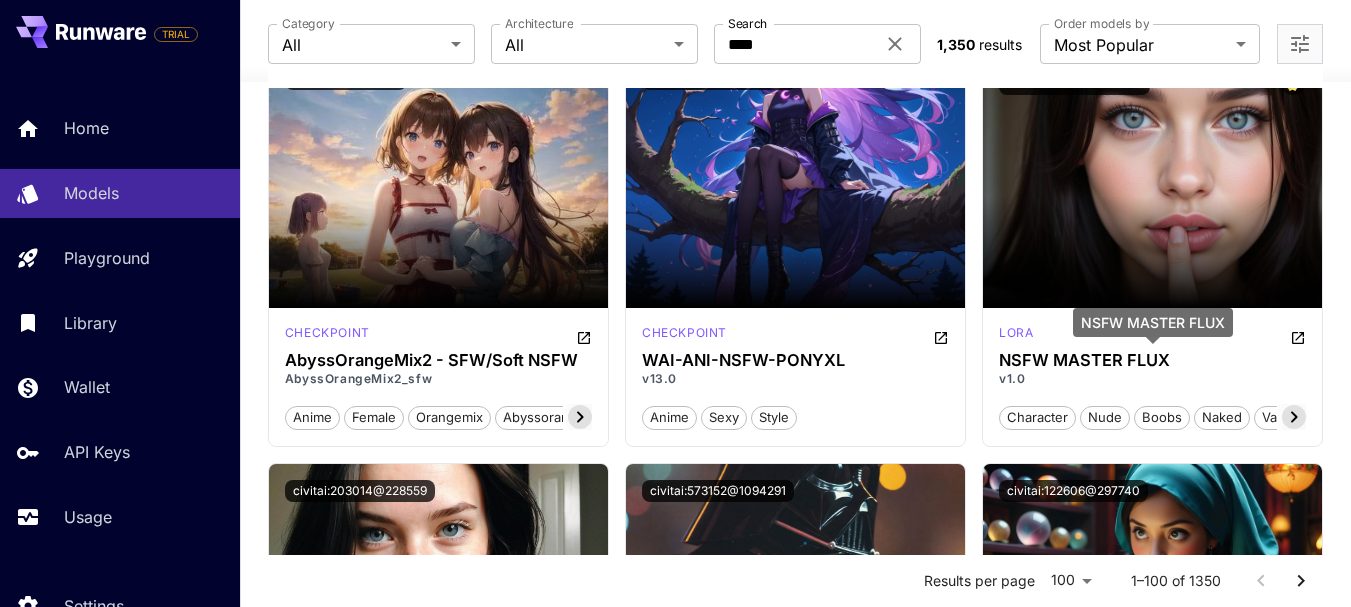 drag, startPoint x: 1084, startPoint y: 365, endPoint x: 1338, endPoint y: 340, distance: 255.22736 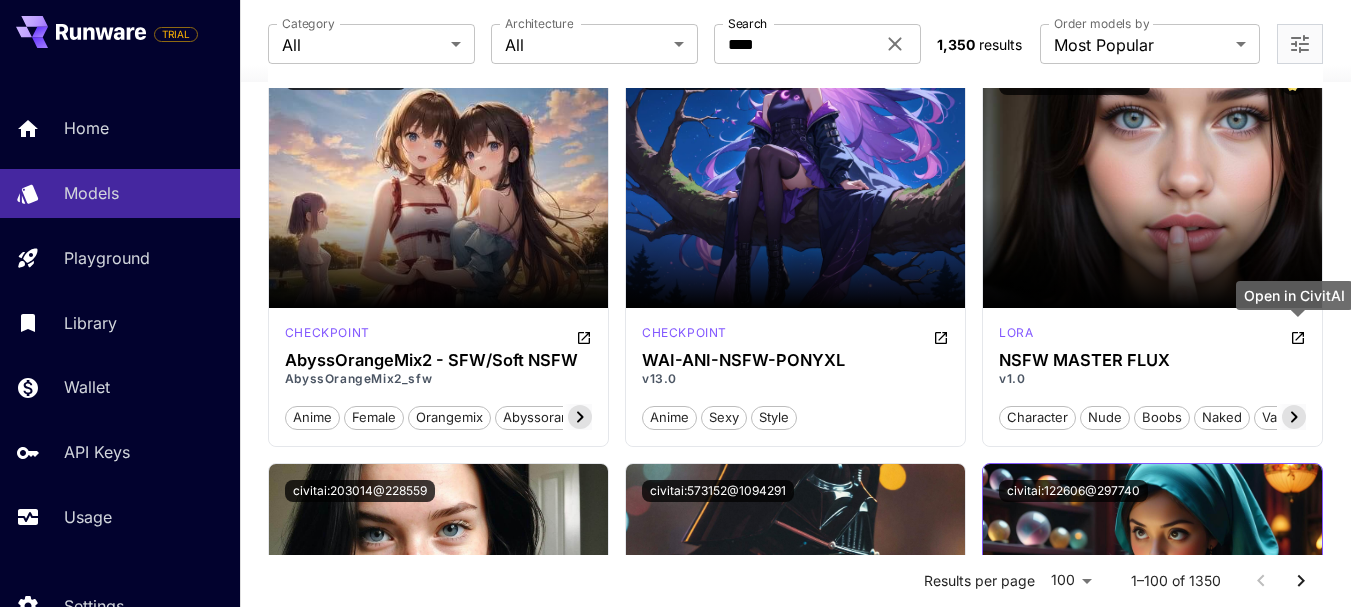 scroll, scrollTop: 100, scrollLeft: 0, axis: vertical 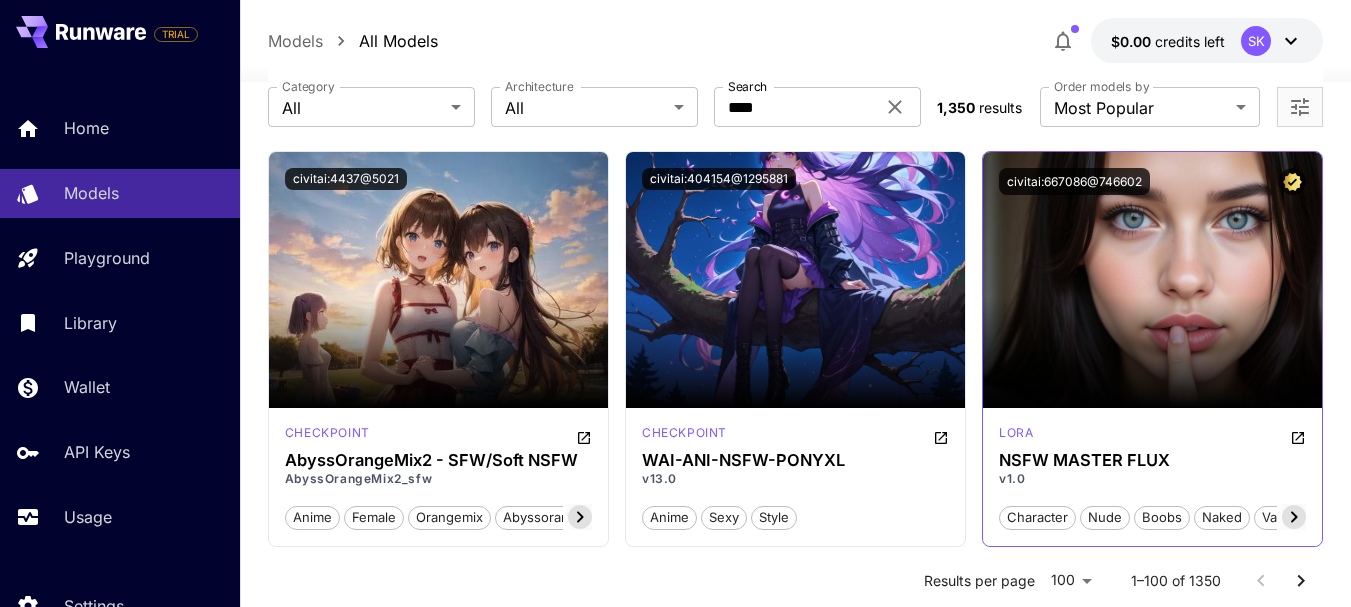 click 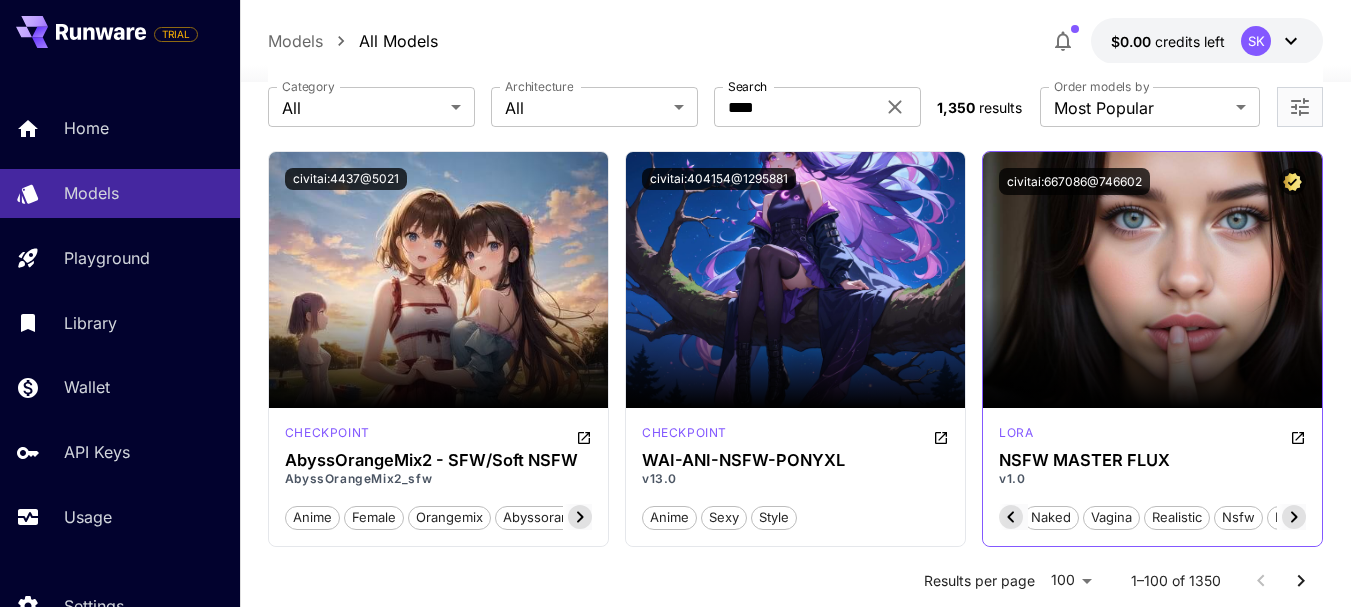 click 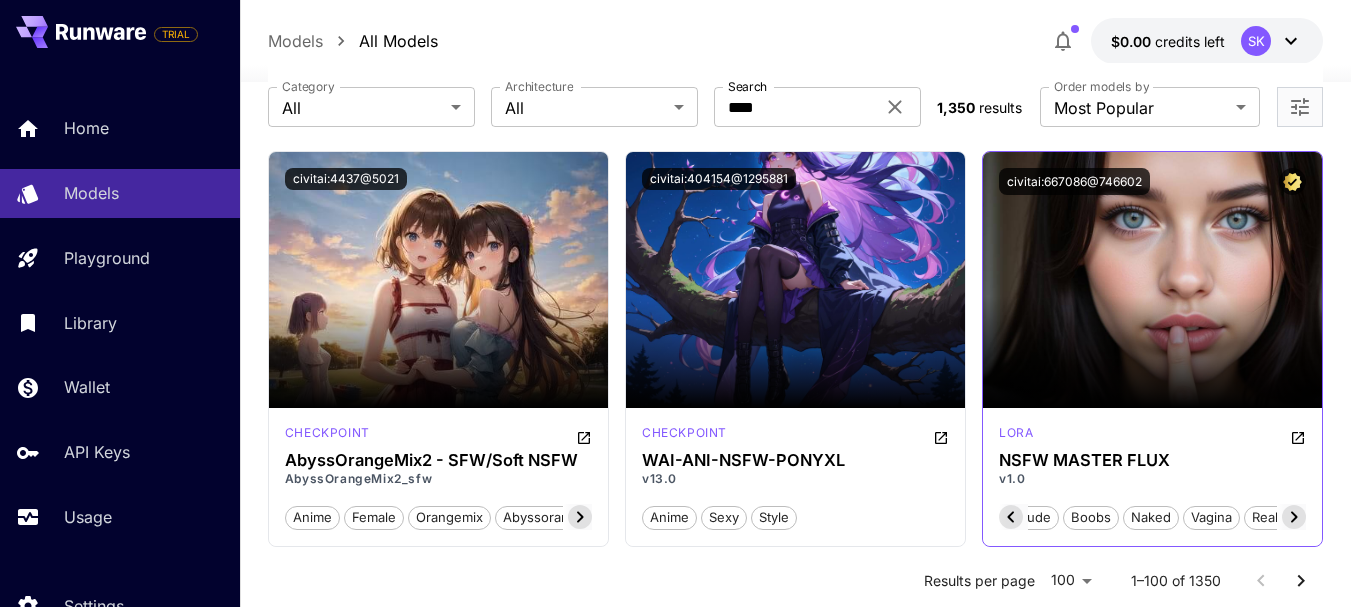 click on "boobs" at bounding box center [1091, 518] 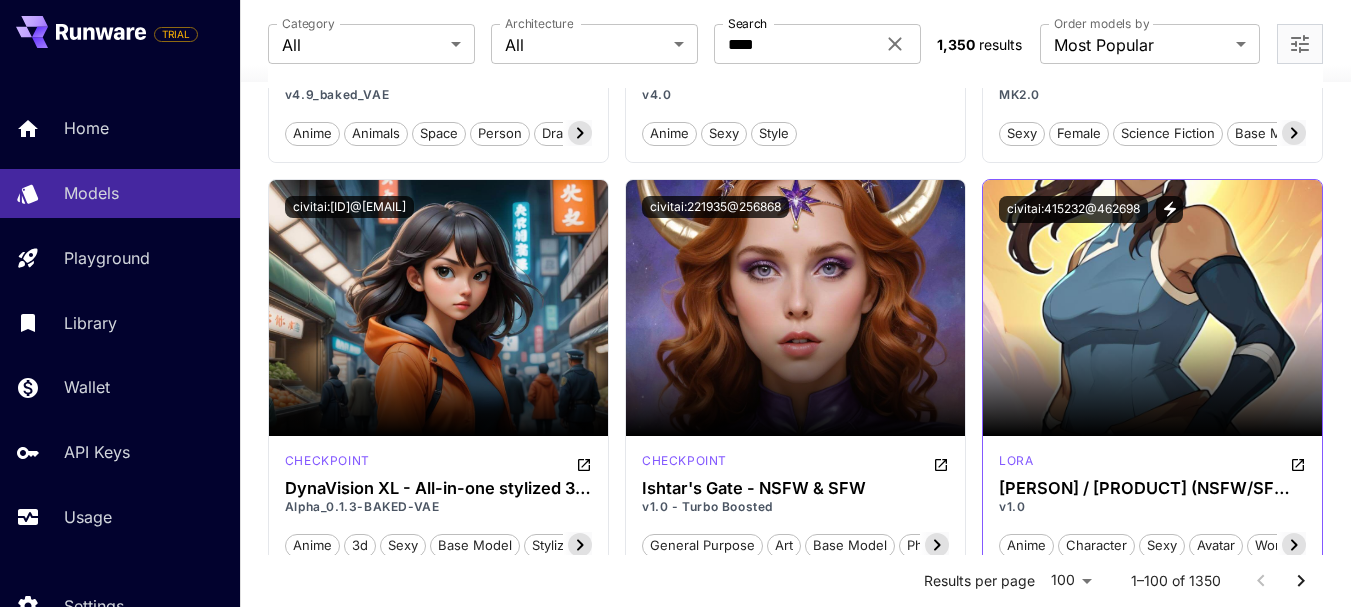 scroll, scrollTop: 12700, scrollLeft: 0, axis: vertical 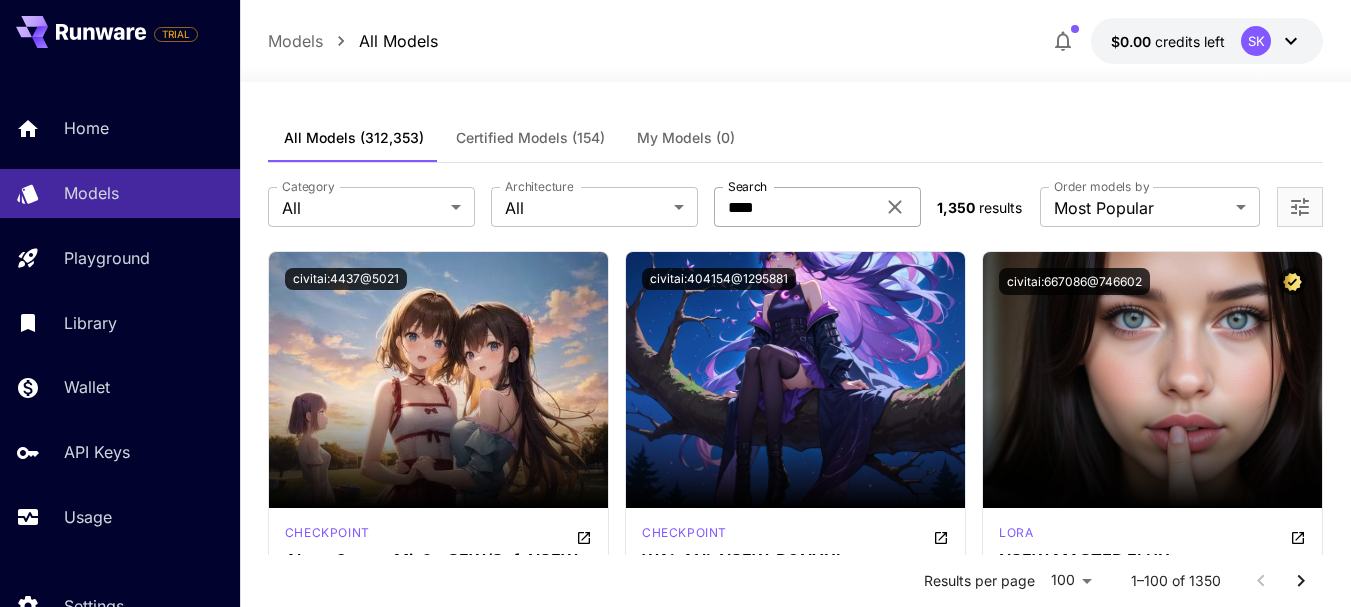 click 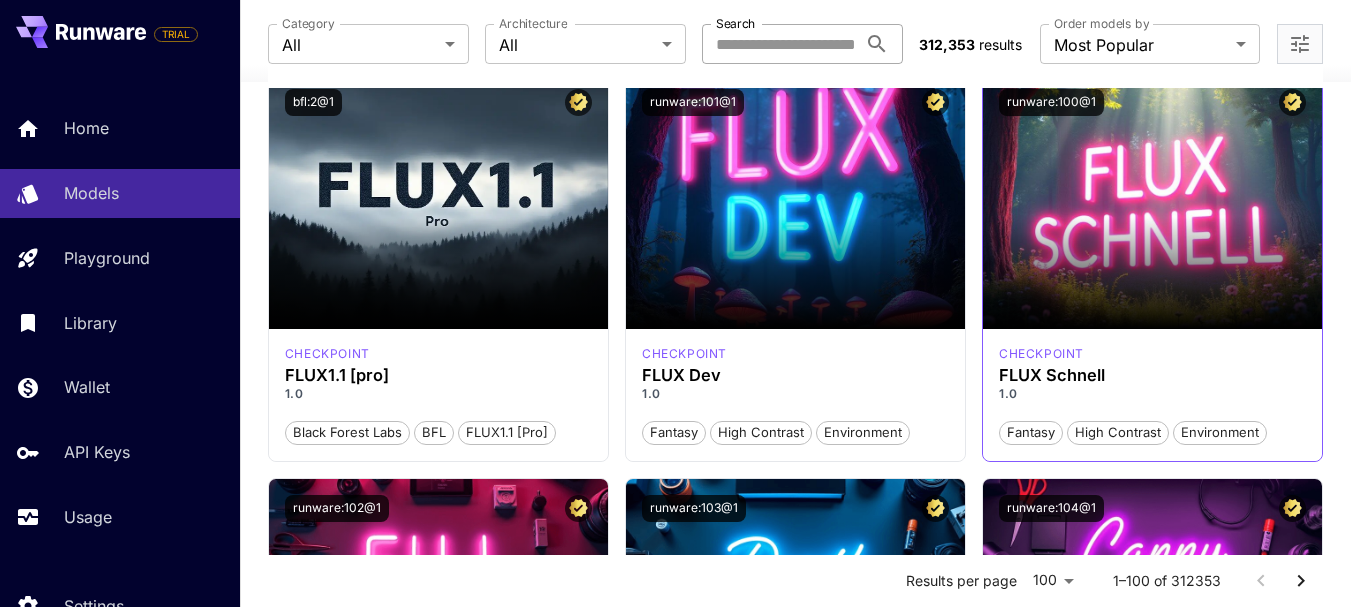 scroll, scrollTop: 1900, scrollLeft: 0, axis: vertical 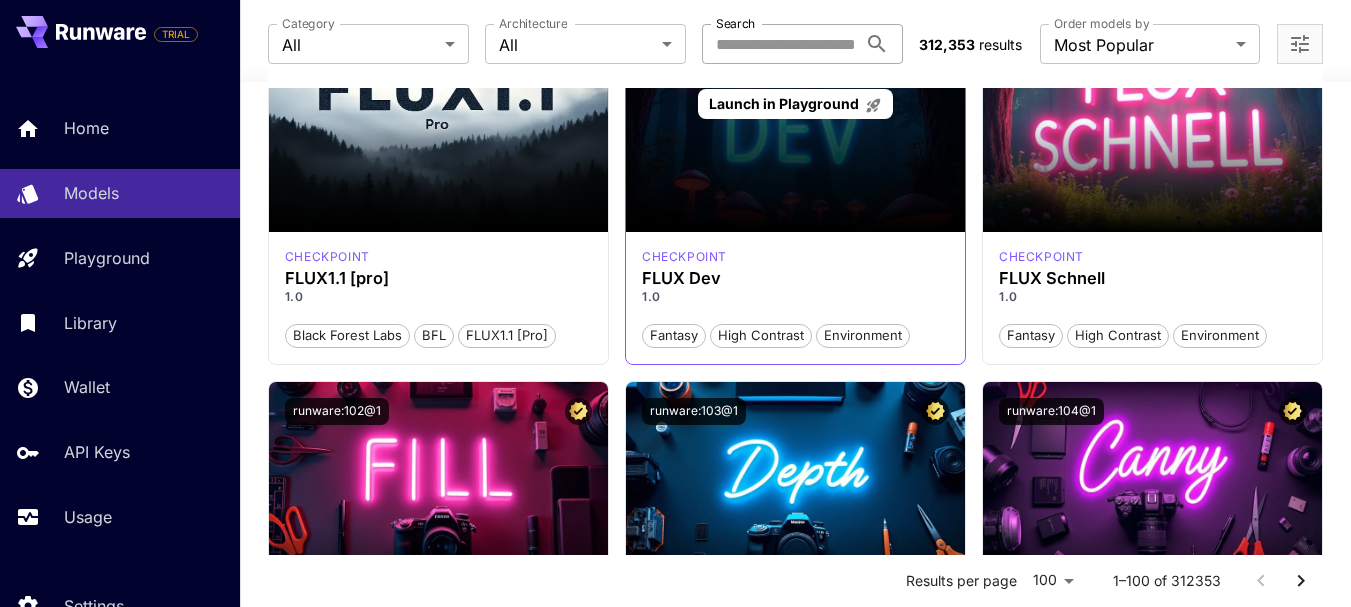 click on "Launch in Playground" at bounding box center (795, 104) 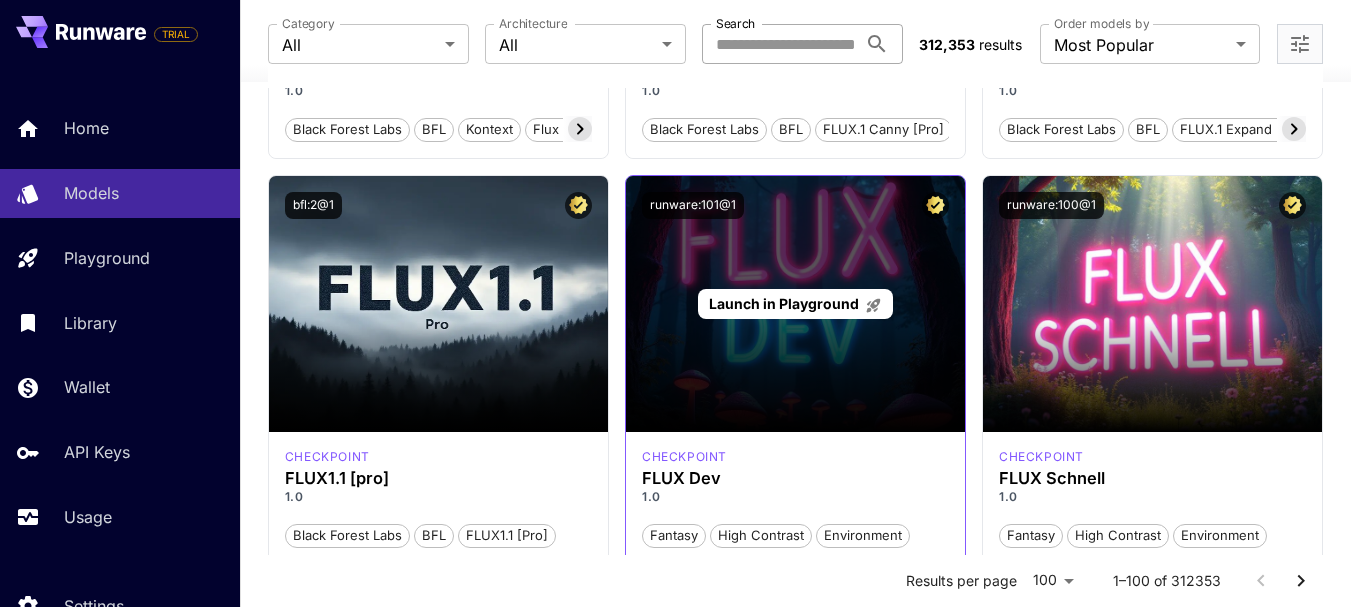 click on "Launch in Playground" at bounding box center (795, 304) 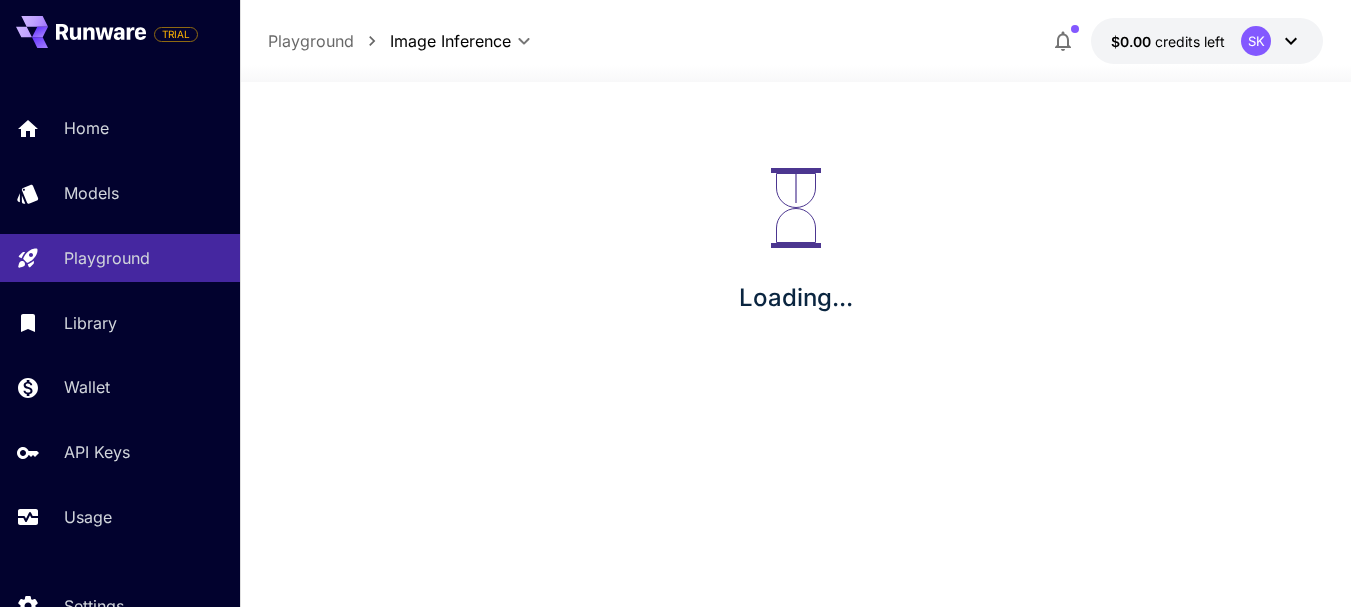 scroll, scrollTop: 0, scrollLeft: 0, axis: both 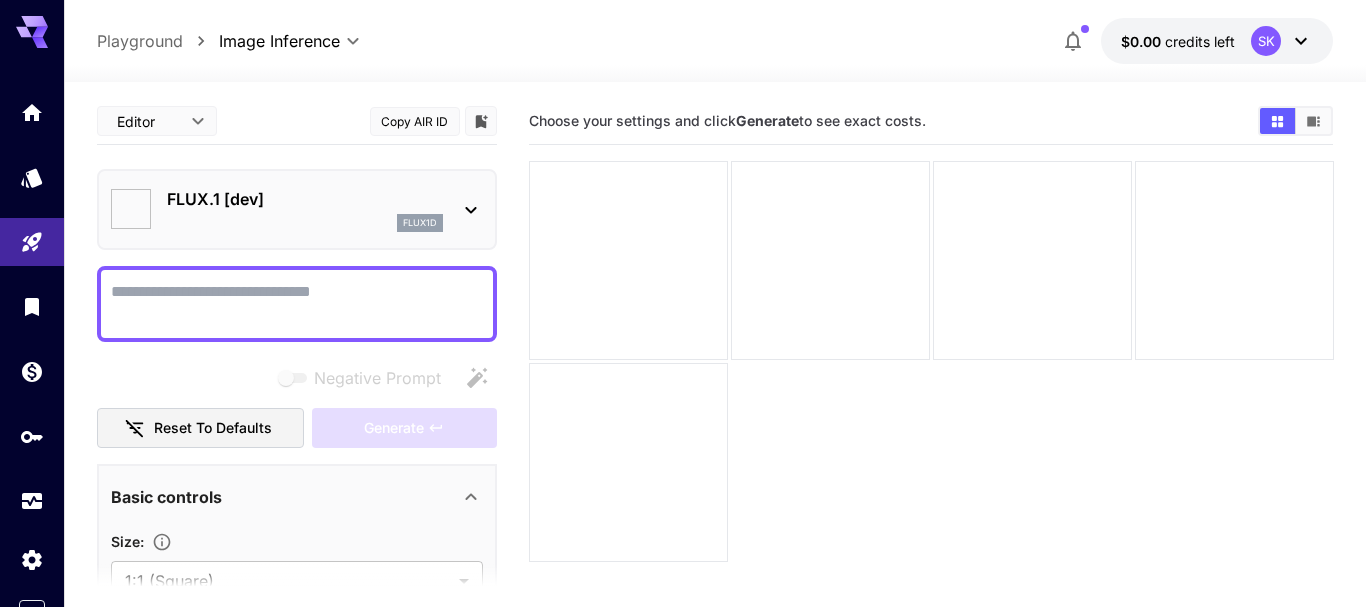type on "**********" 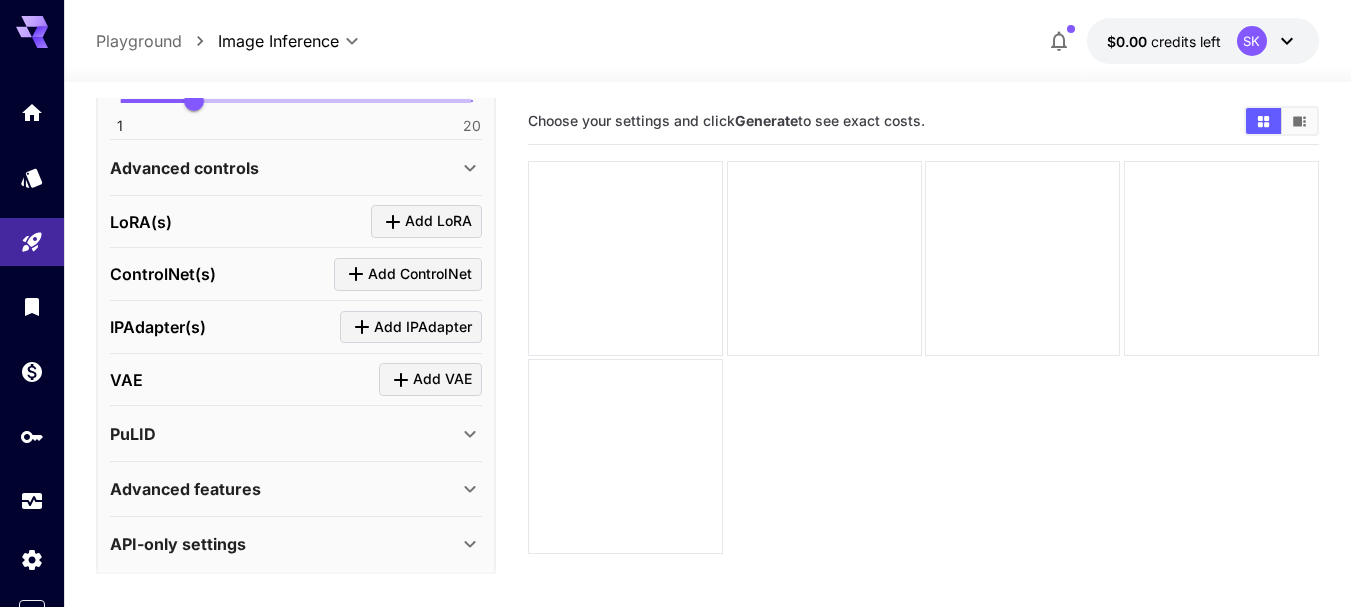 scroll, scrollTop: 706, scrollLeft: 0, axis: vertical 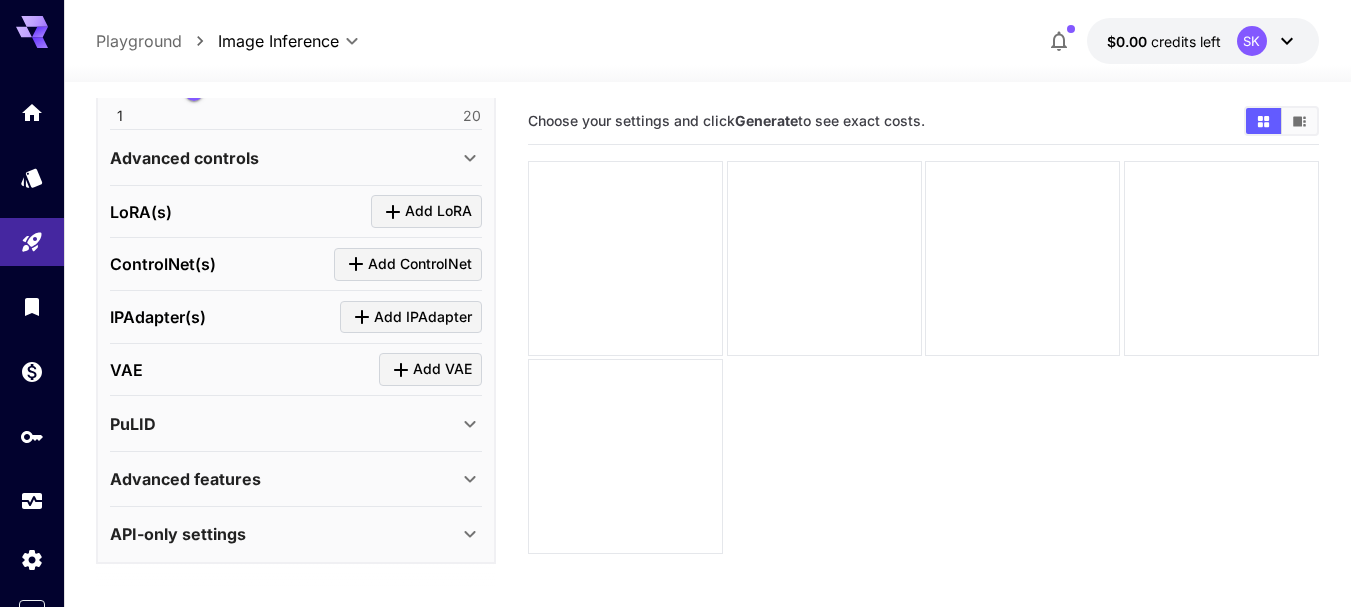 click on "API-only settings" at bounding box center (284, 534) 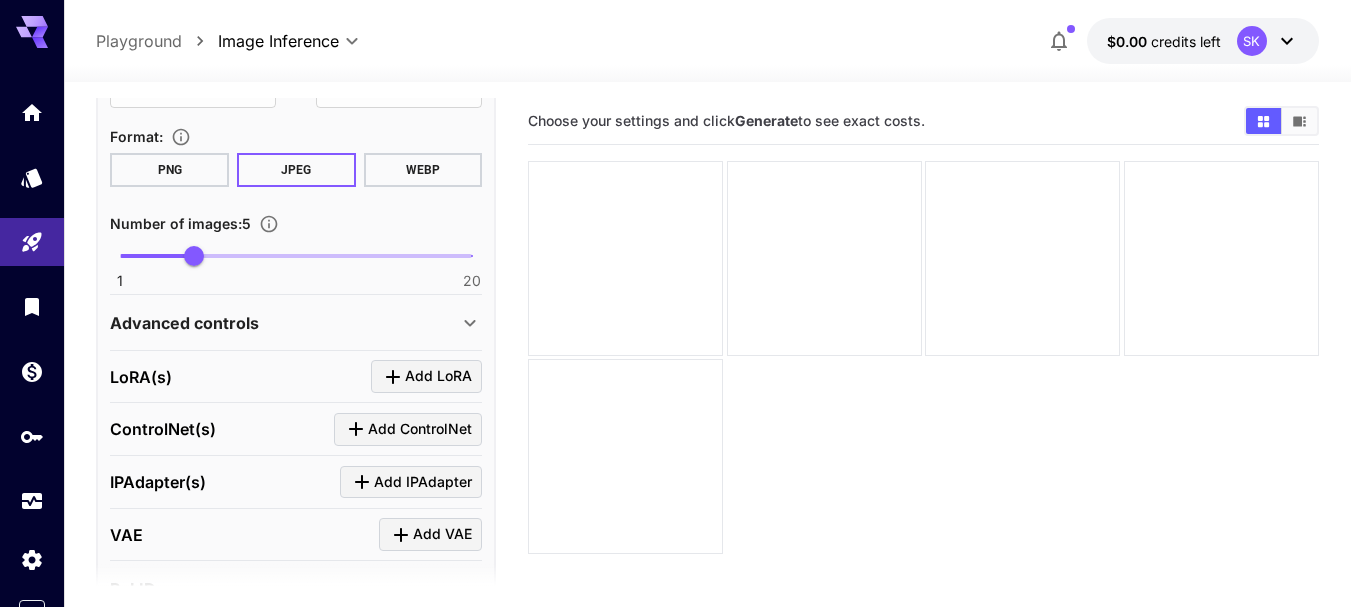scroll, scrollTop: 545, scrollLeft: 0, axis: vertical 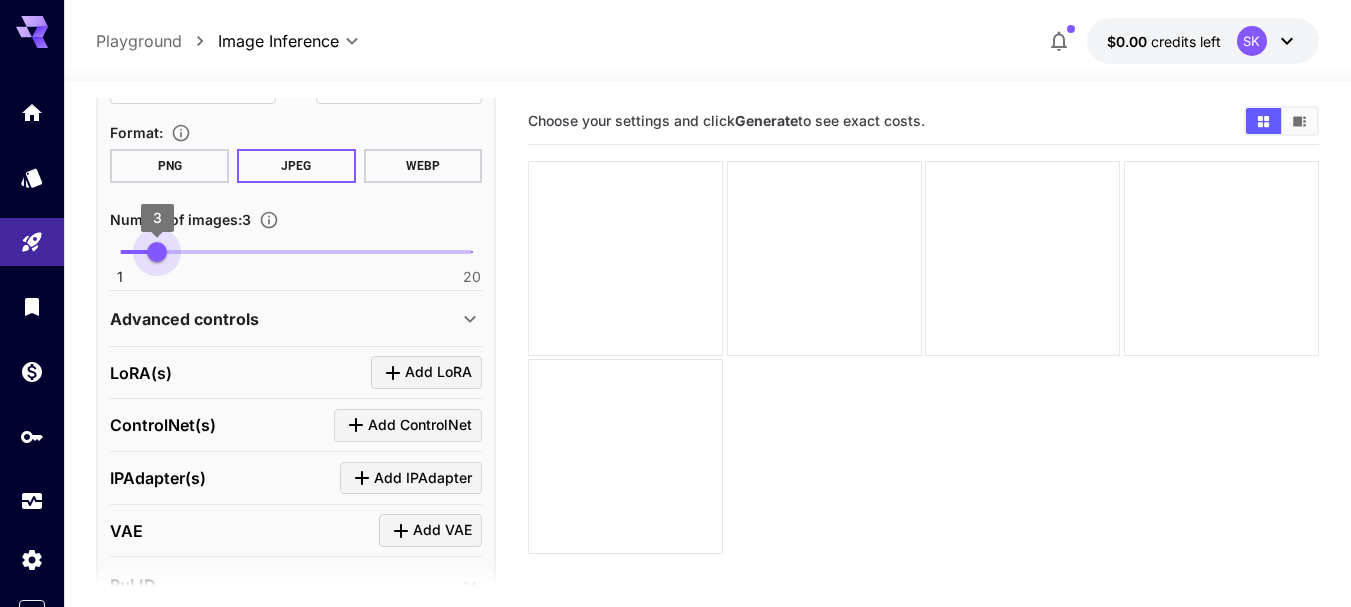 type on "*" 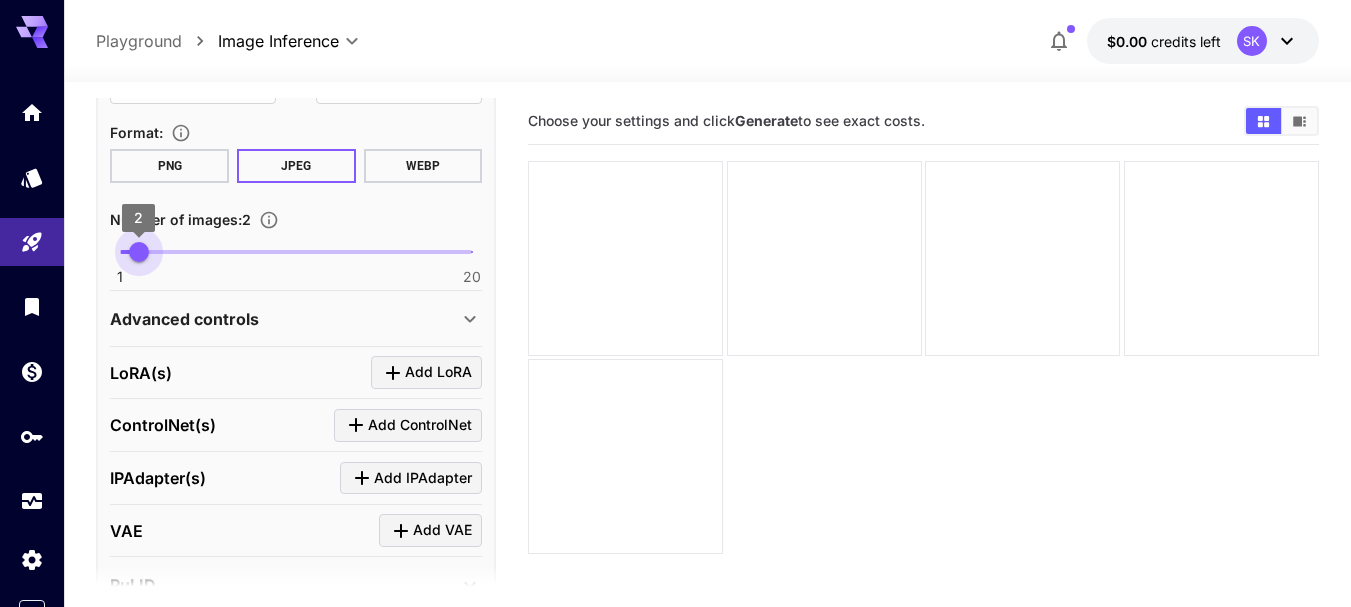 drag, startPoint x: 190, startPoint y: 244, endPoint x: 134, endPoint y: 244, distance: 56 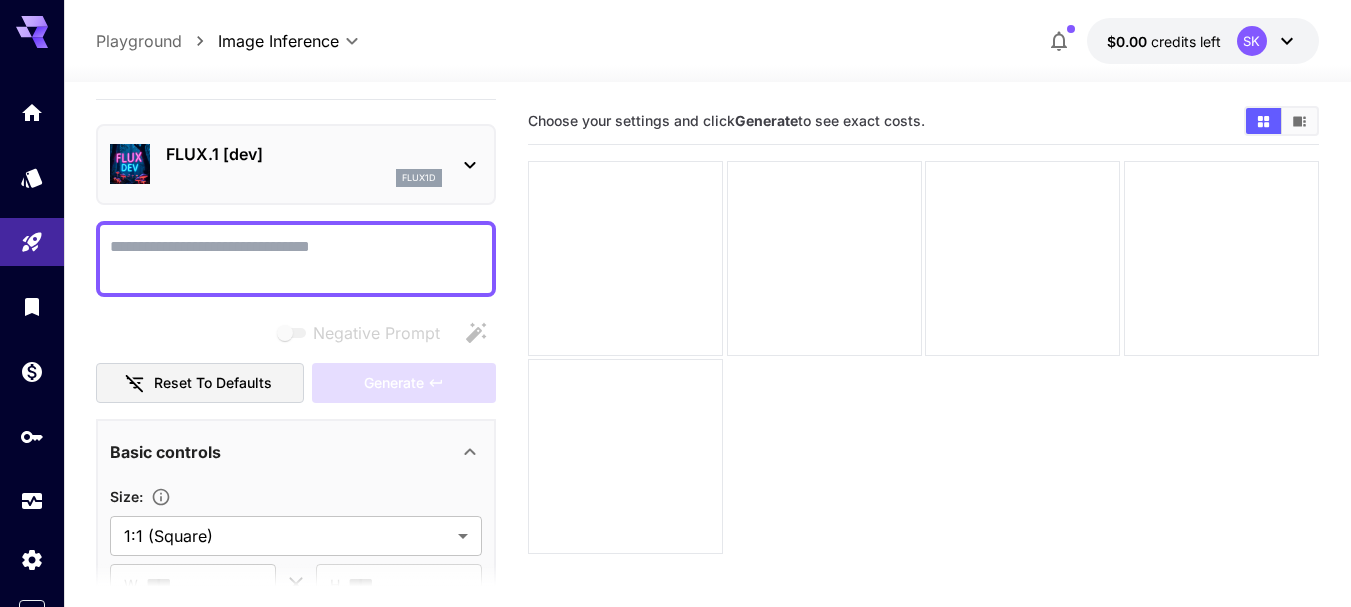 scroll, scrollTop: 245, scrollLeft: 0, axis: vertical 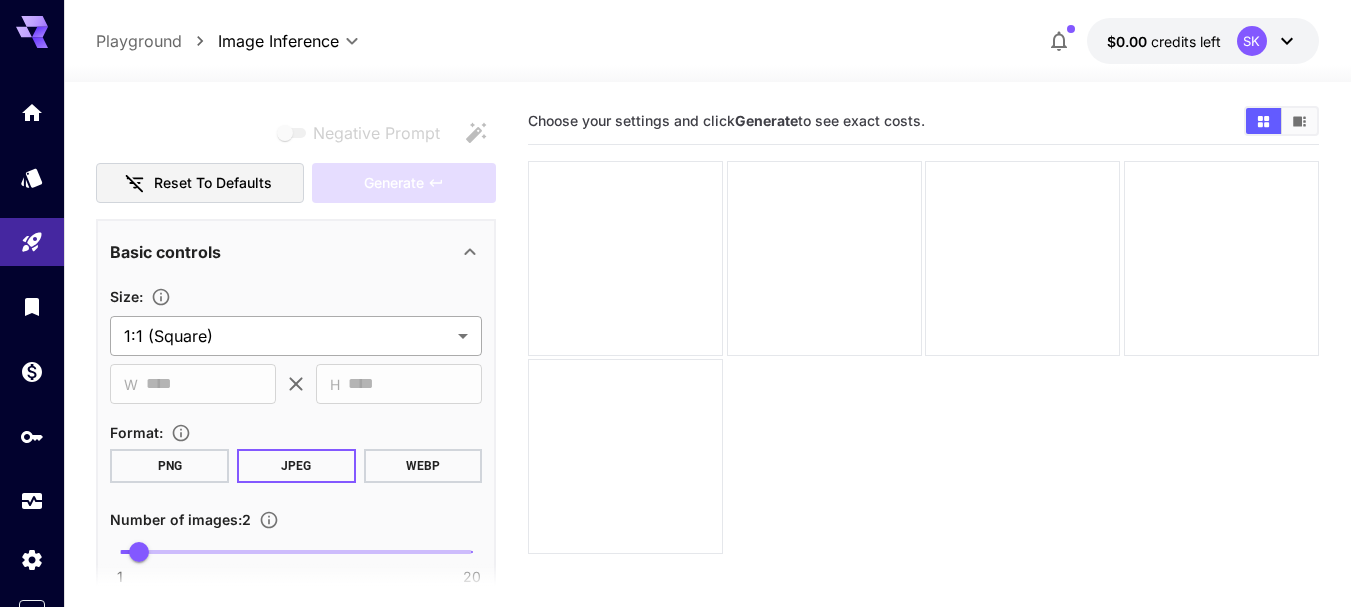 click on "**********" at bounding box center [675, 382] 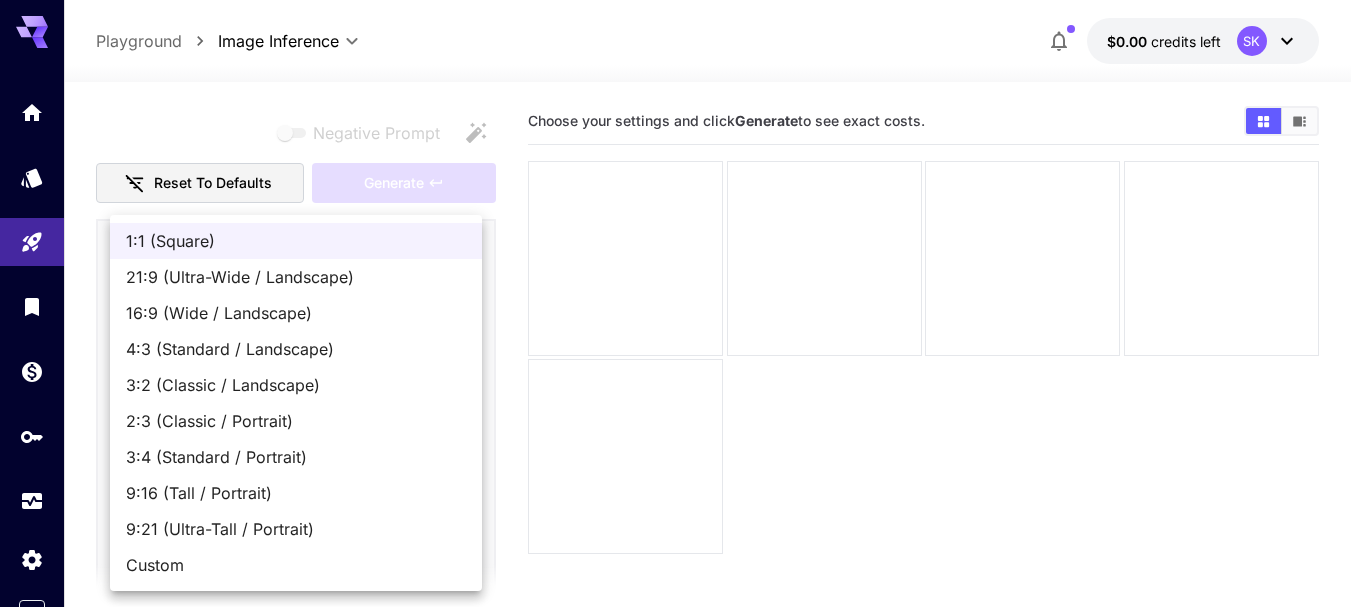 click on "Custom" at bounding box center (296, 565) 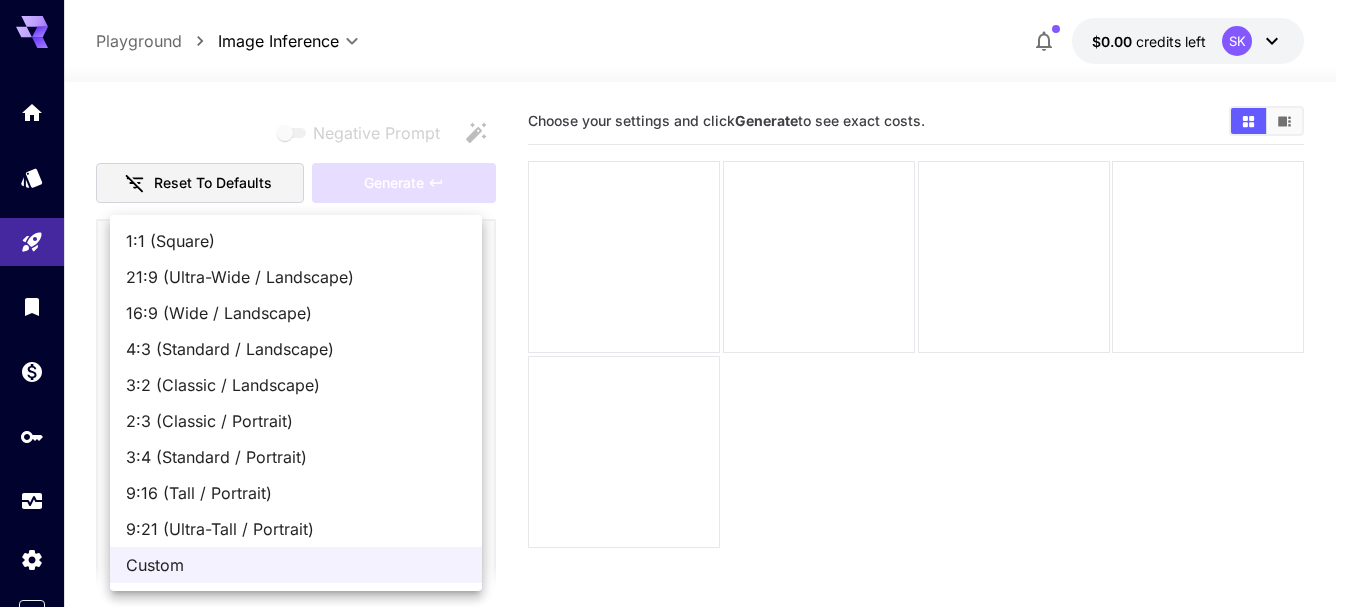 drag, startPoint x: 302, startPoint y: 339, endPoint x: 287, endPoint y: 343, distance: 15.524175 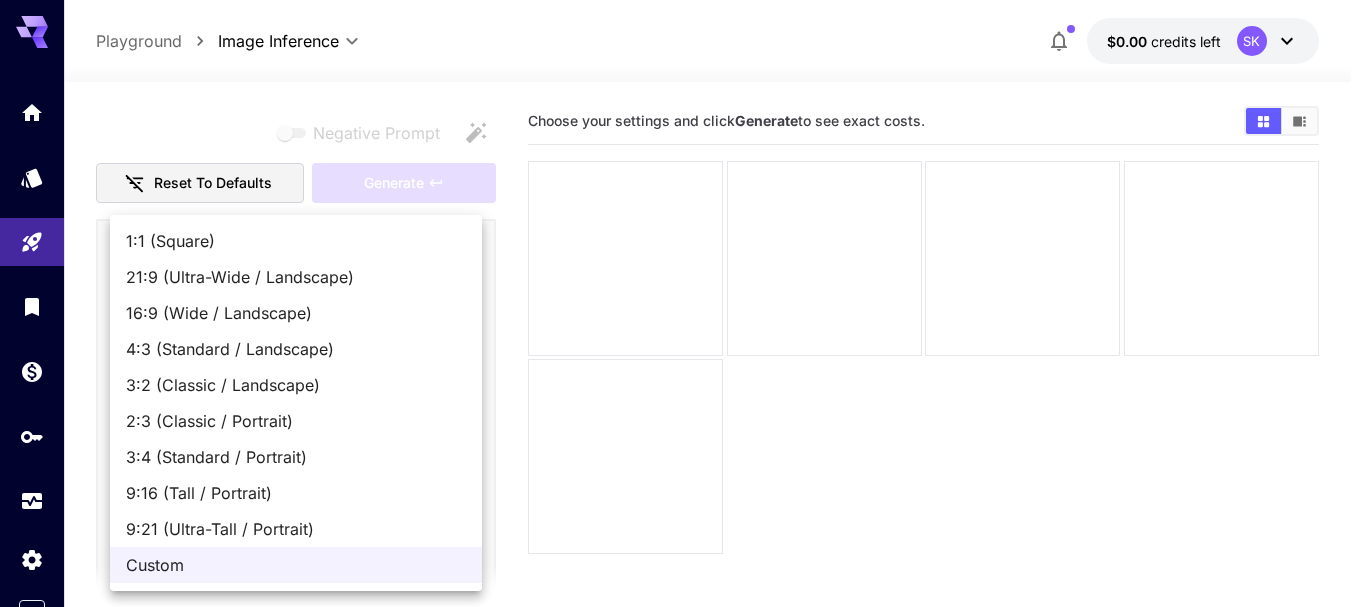 click on "3:2 (Classic / Landscape)" at bounding box center (296, 385) 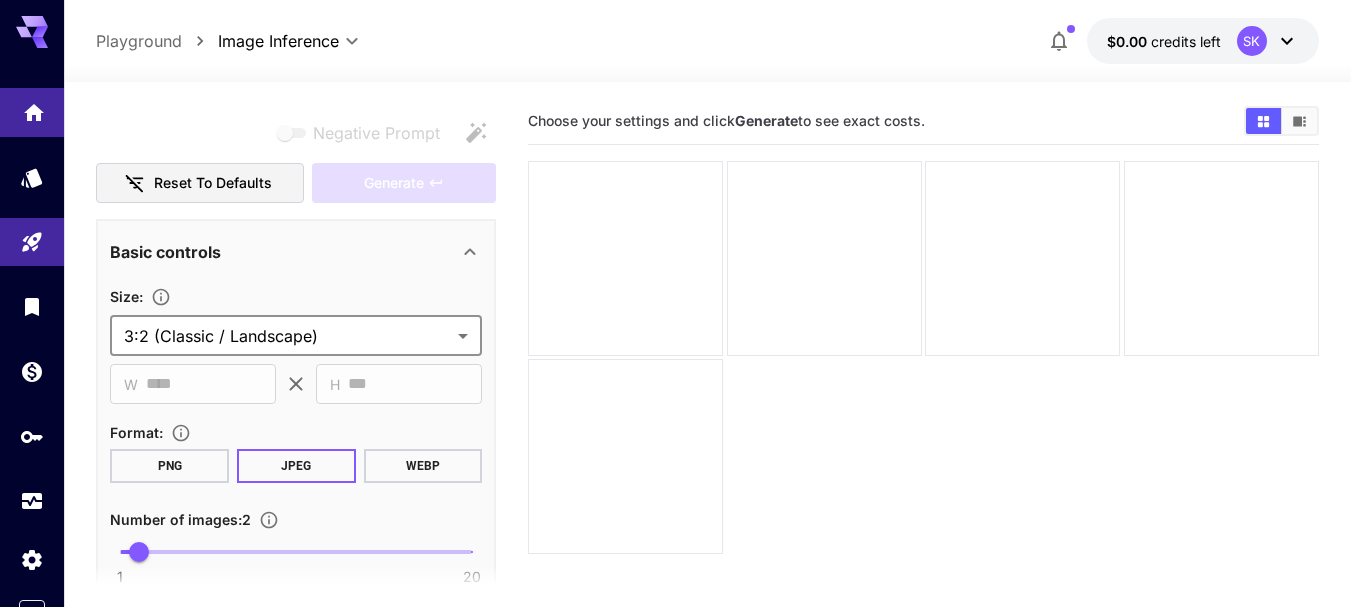 click 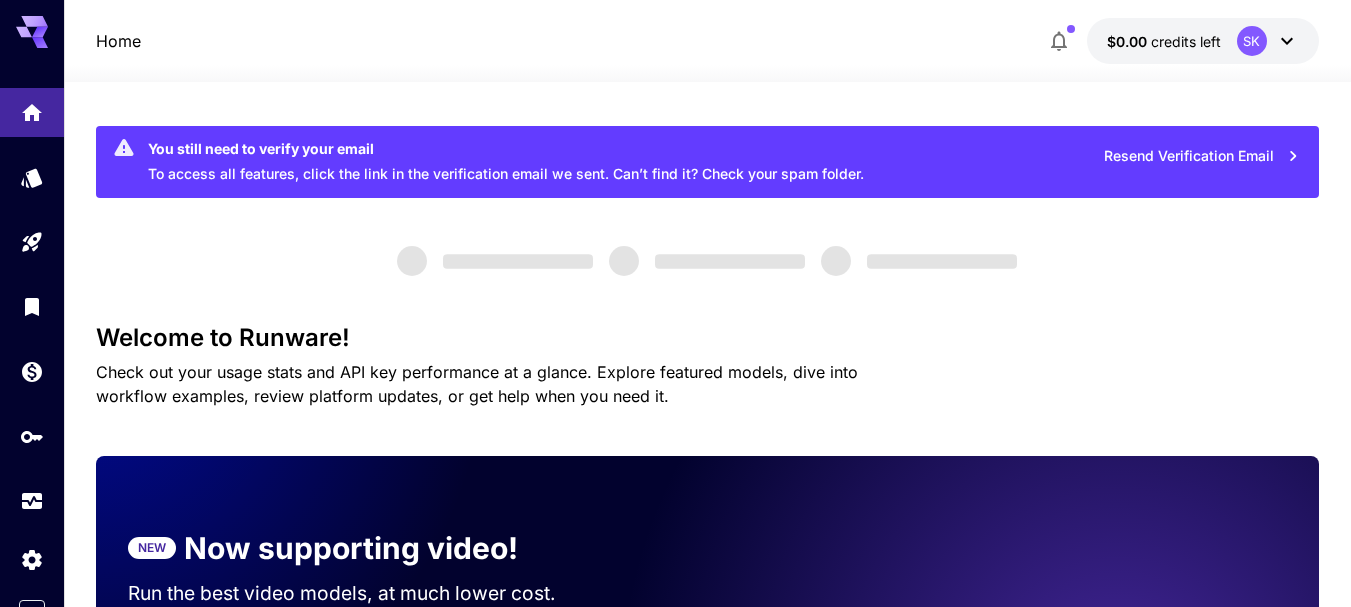 click on "SK" at bounding box center (1252, 41) 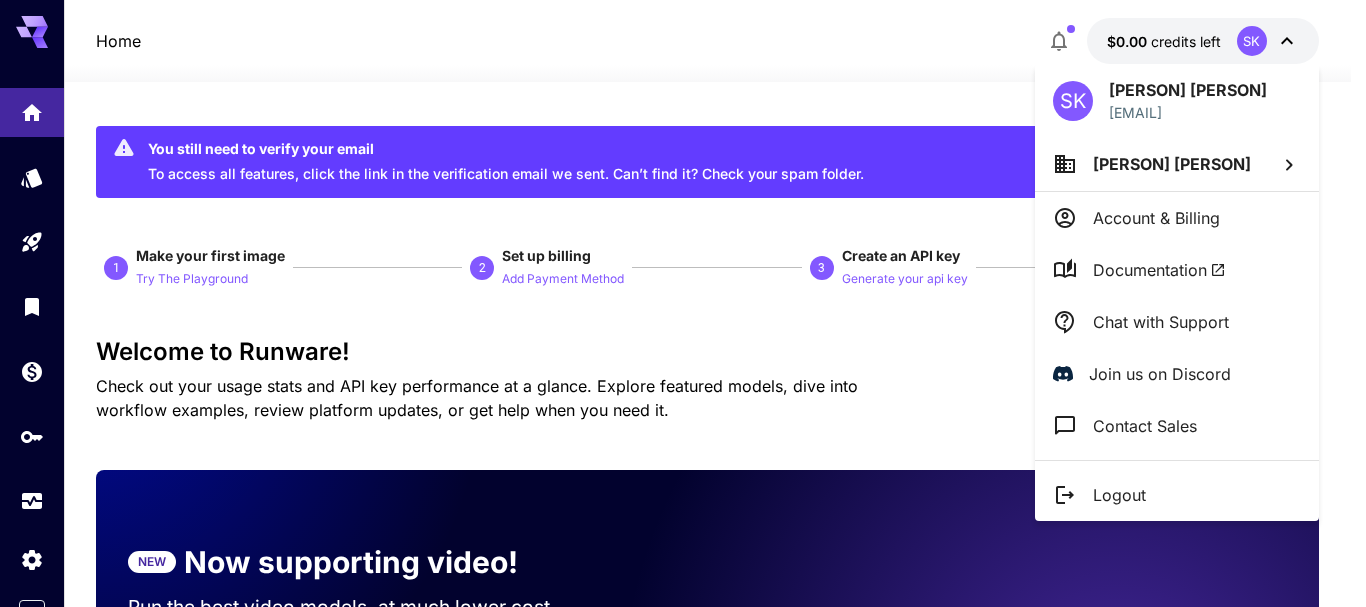 click at bounding box center [683, 303] 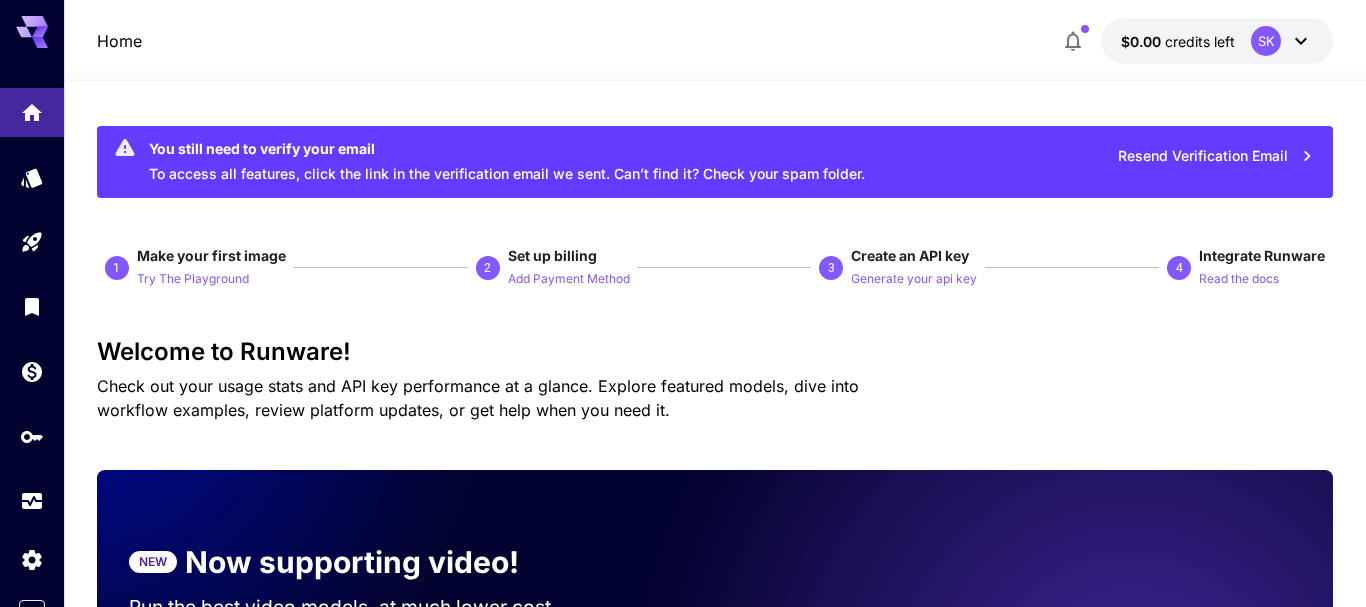 click at bounding box center [683, 303] 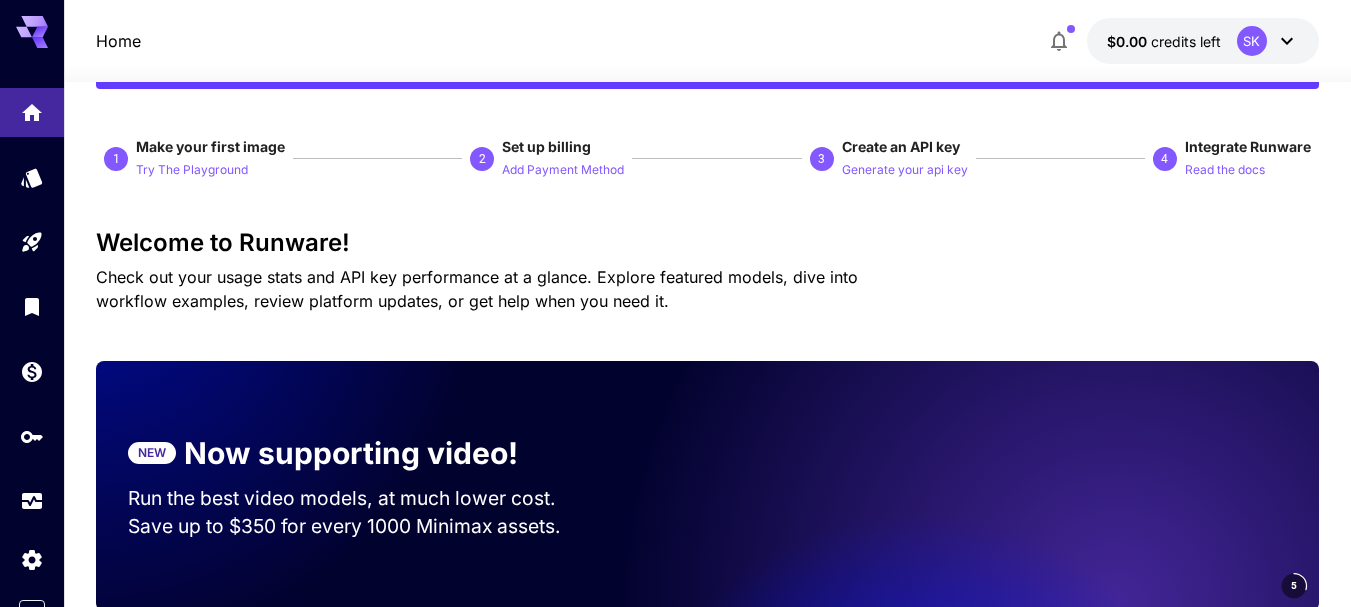 scroll, scrollTop: 0, scrollLeft: 0, axis: both 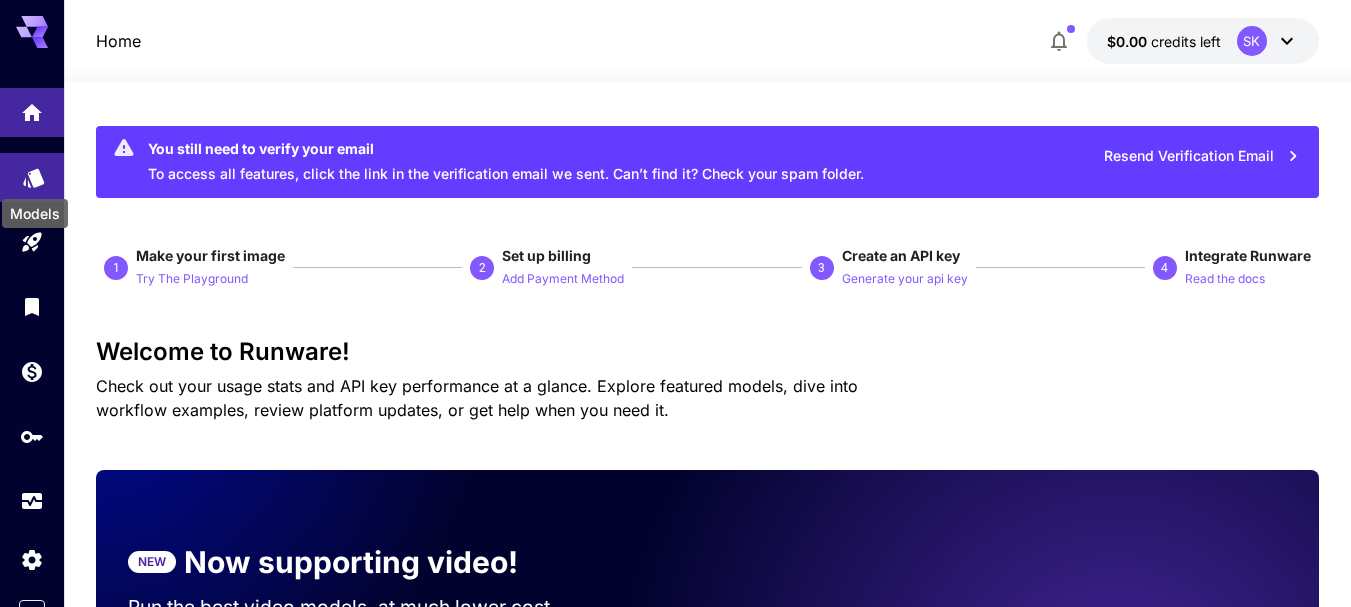 click 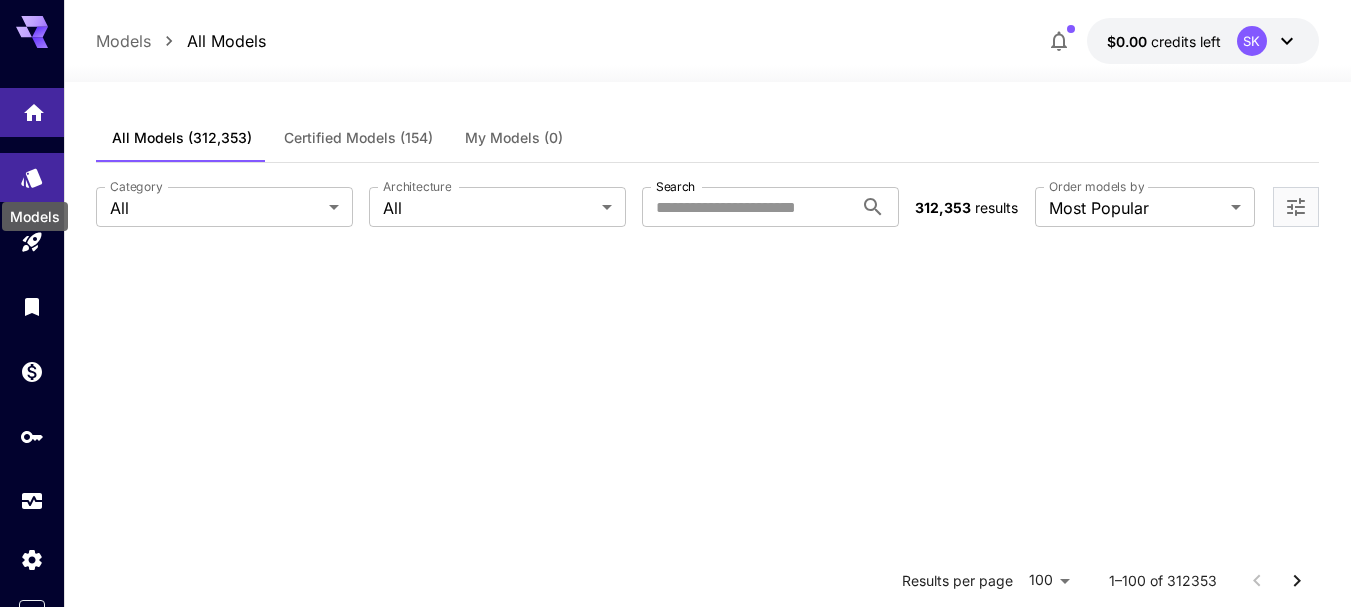 click at bounding box center [32, 112] 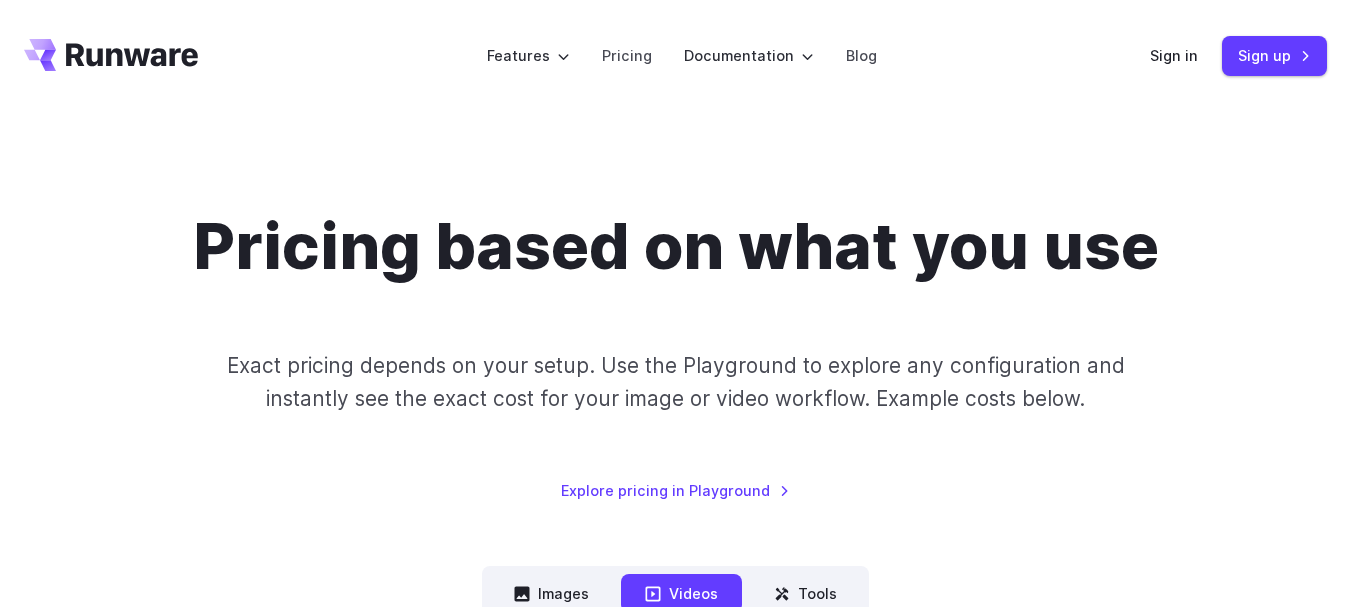 scroll, scrollTop: 400, scrollLeft: 0, axis: vertical 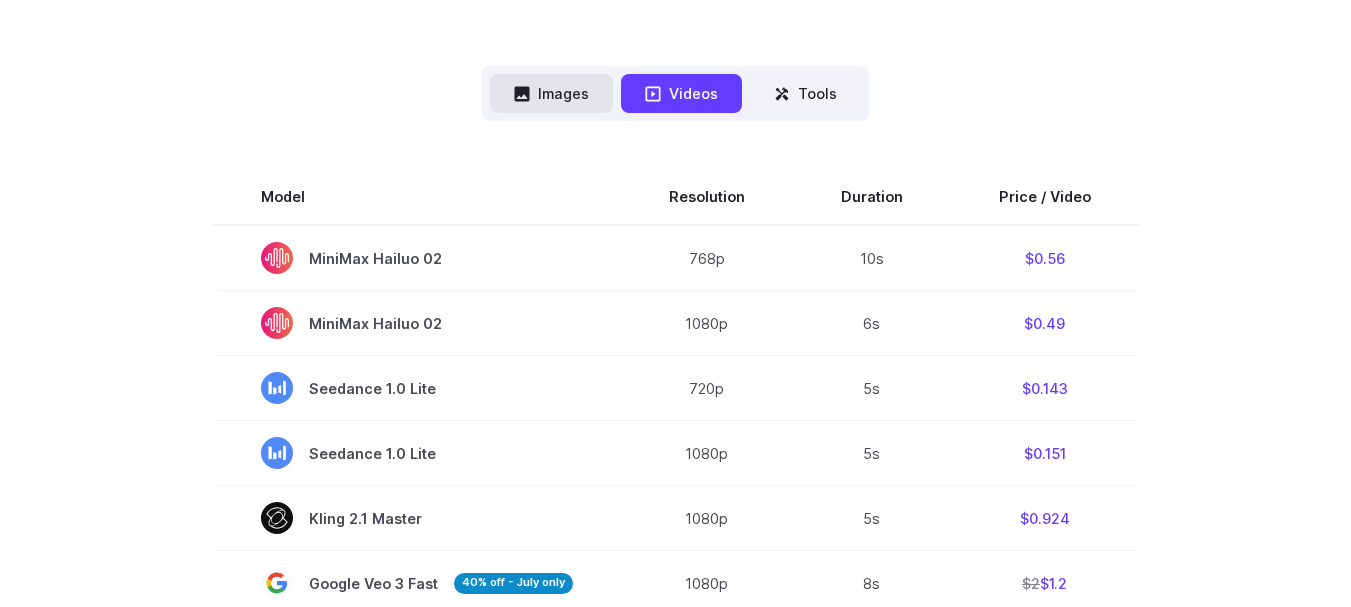 click on "Images" at bounding box center [551, 93] 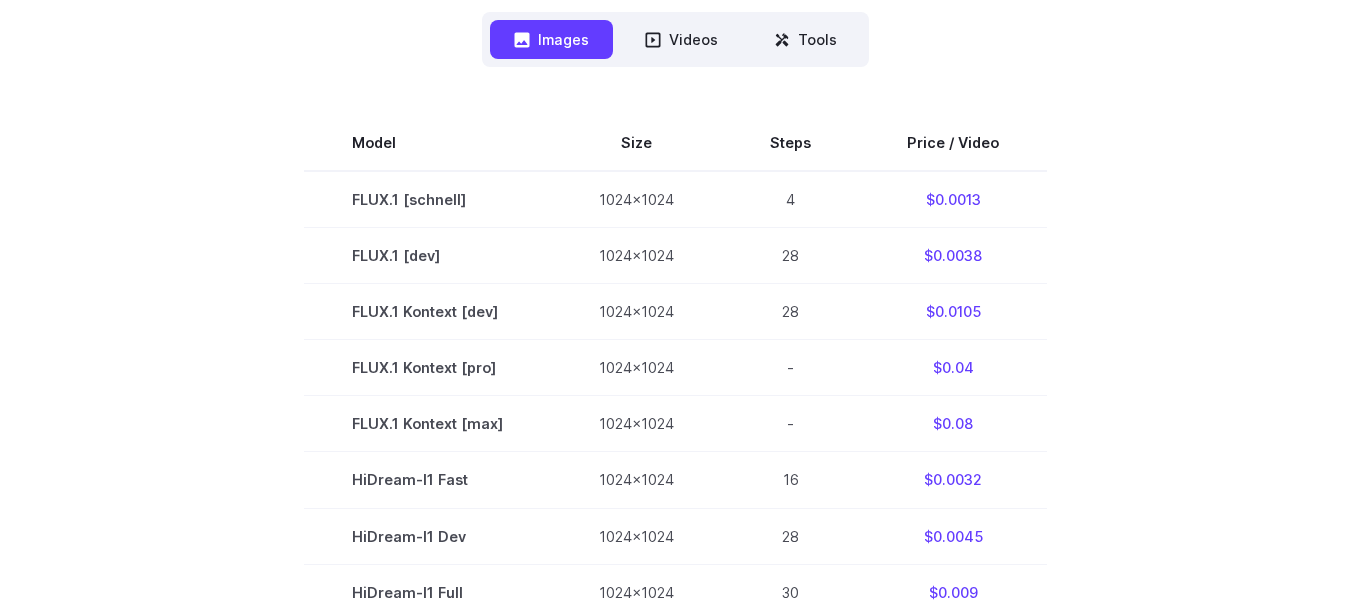scroll, scrollTop: 500, scrollLeft: 0, axis: vertical 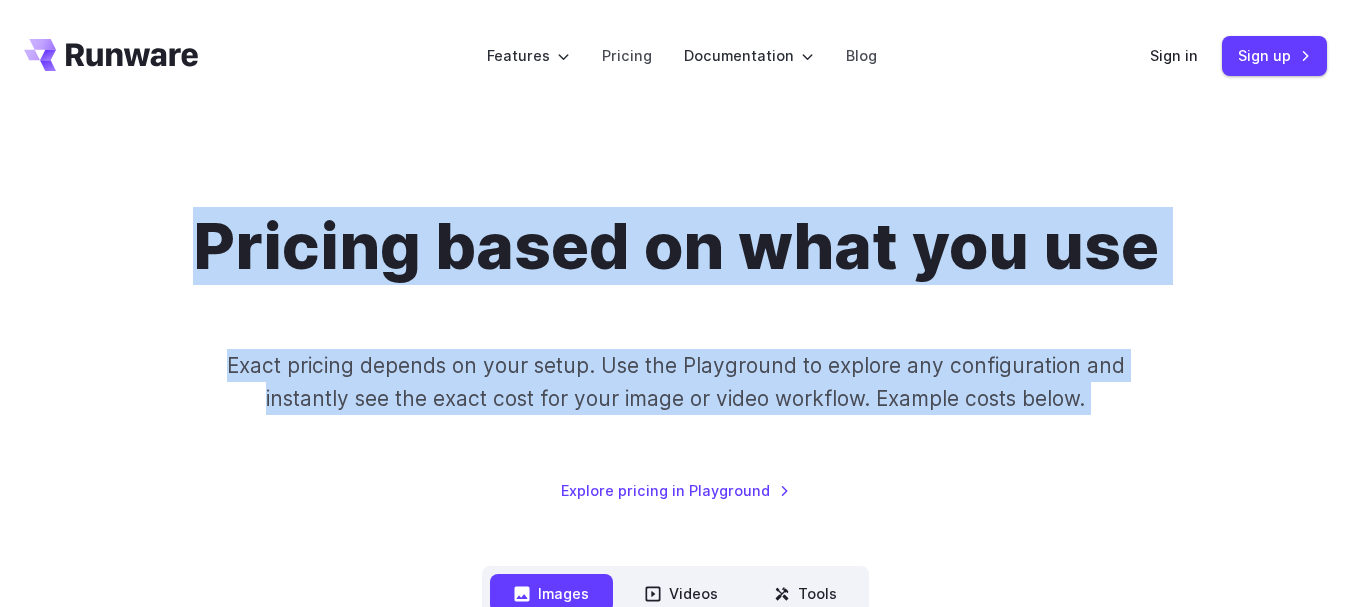 drag, startPoint x: 924, startPoint y: 57, endPoint x: 995, endPoint y: 113, distance: 90.426765 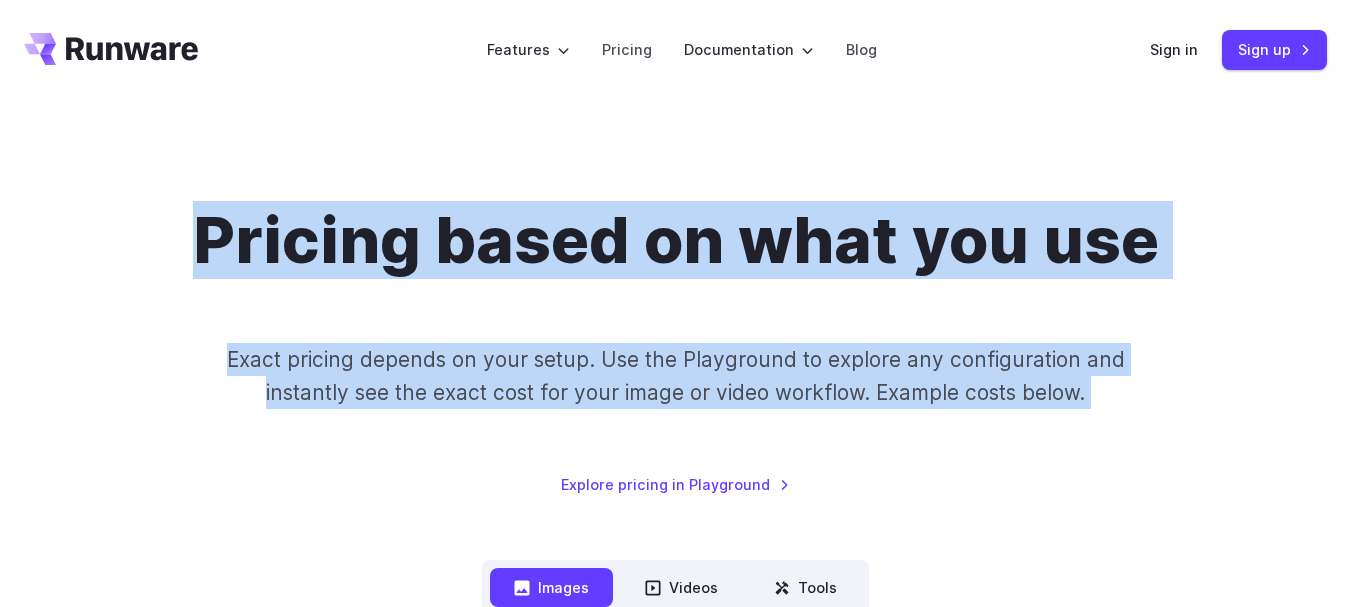 scroll, scrollTop: 300, scrollLeft: 0, axis: vertical 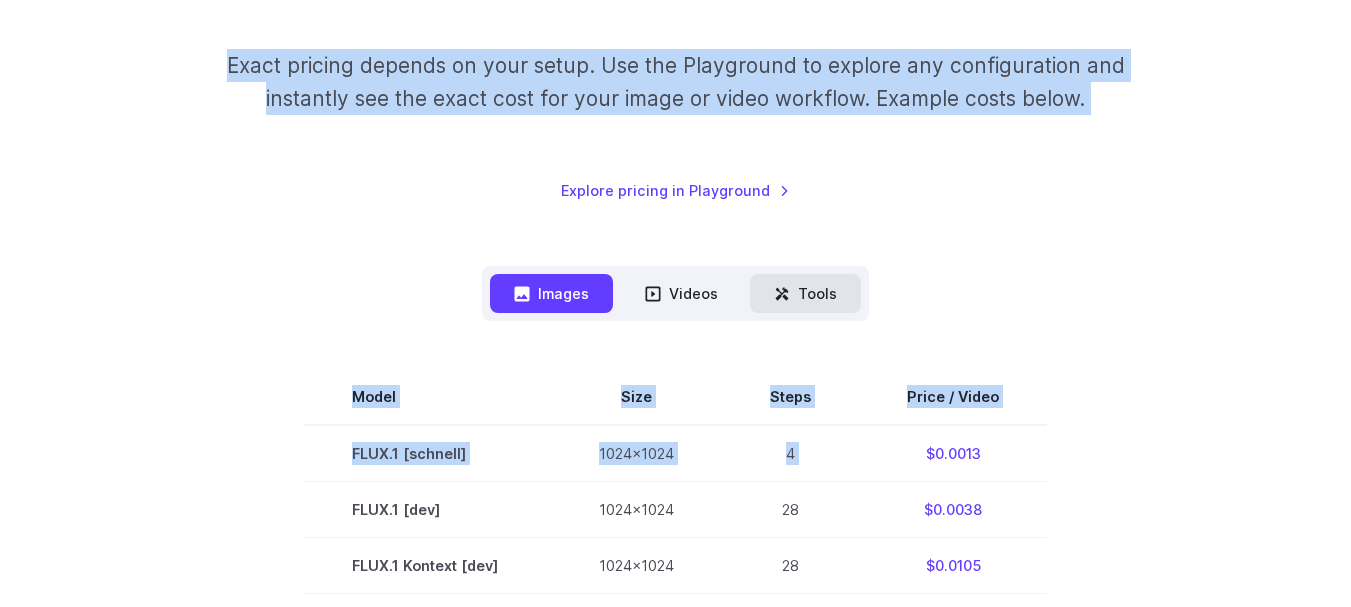 click on "Tools" at bounding box center [805, 293] 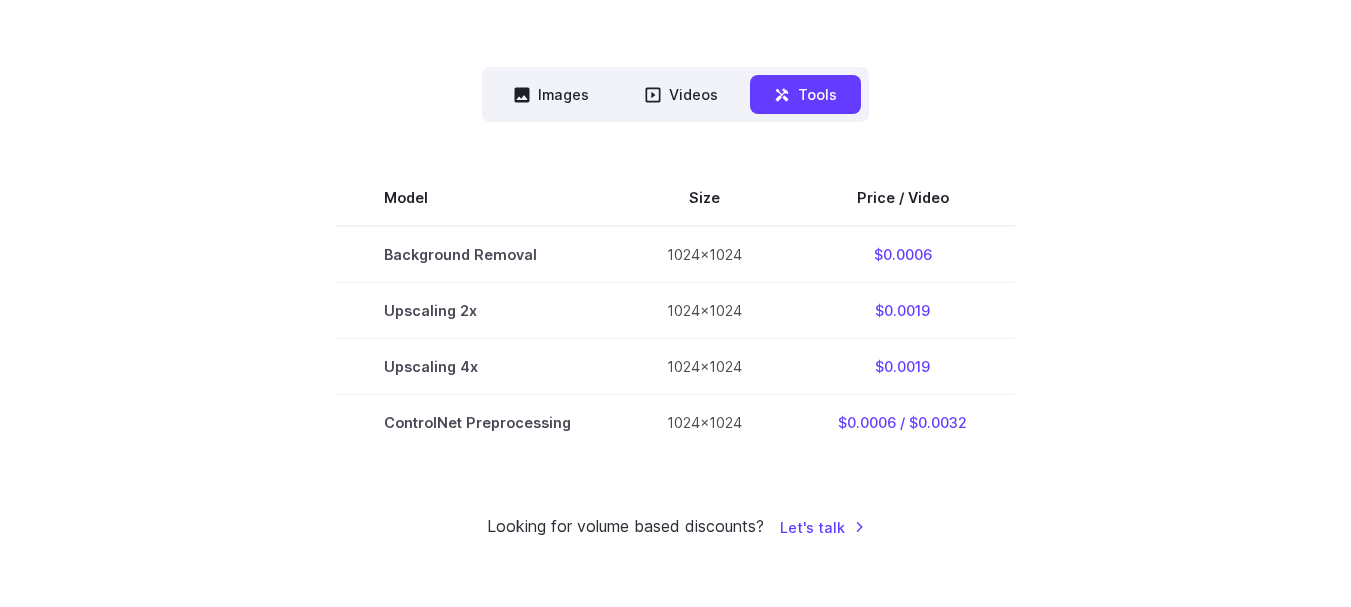scroll, scrollTop: 500, scrollLeft: 0, axis: vertical 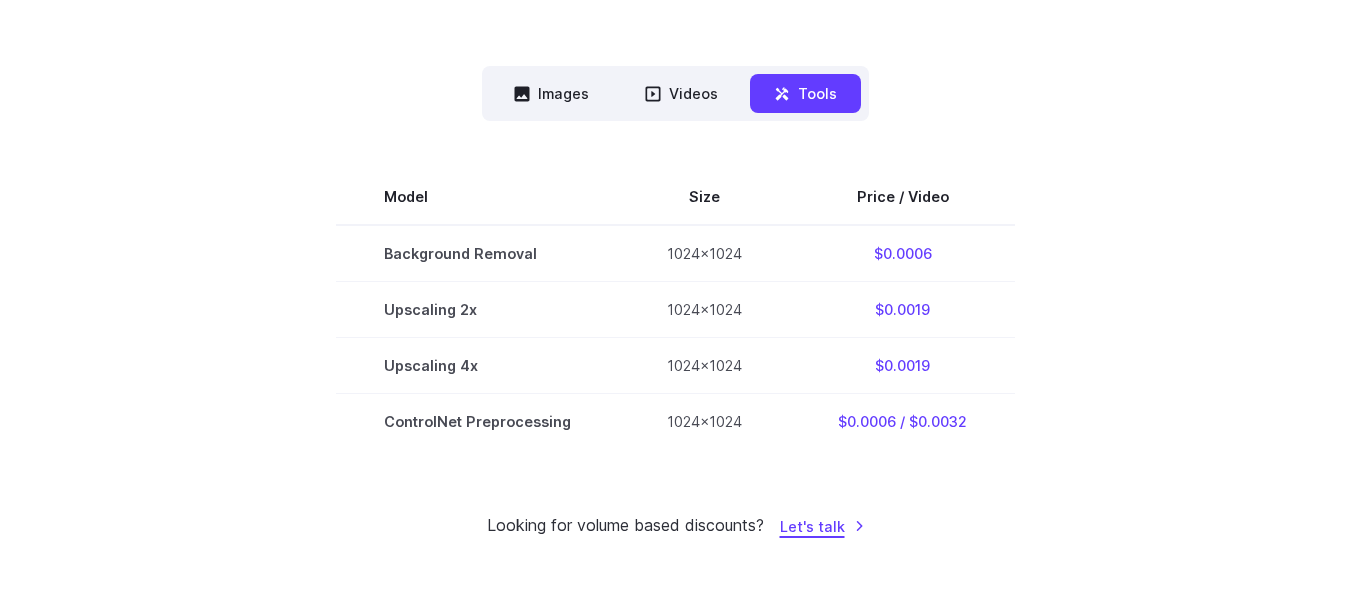 click on "Let's talk" at bounding box center (822, 526) 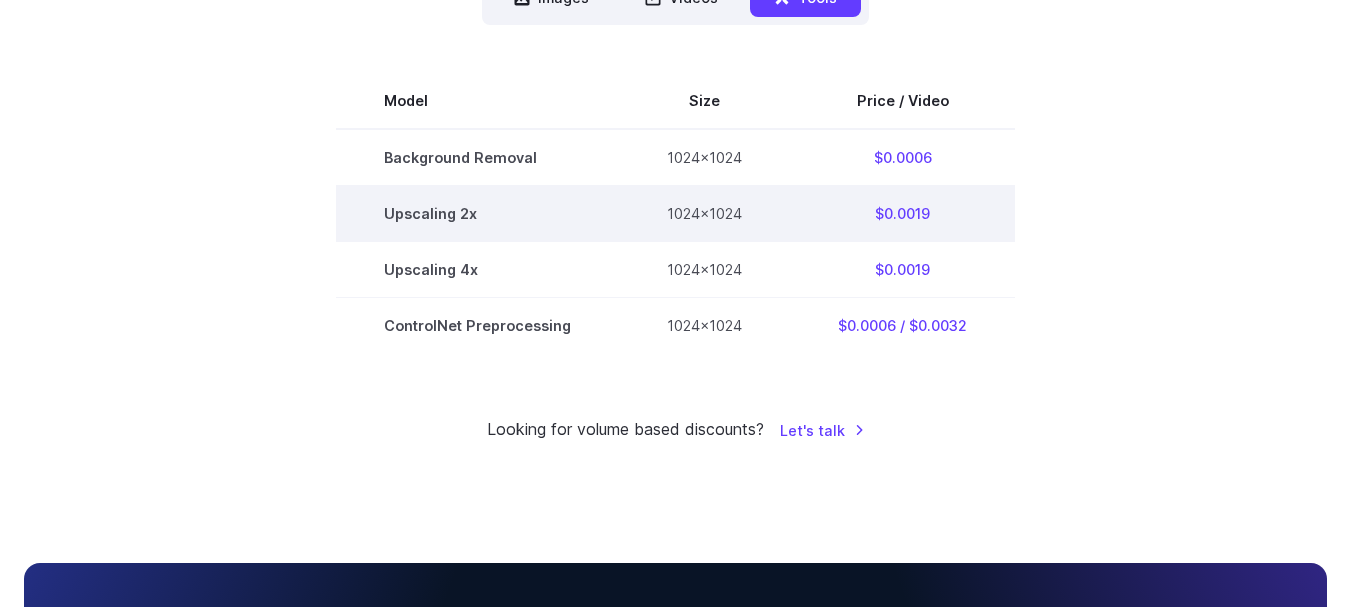 scroll, scrollTop: 400, scrollLeft: 0, axis: vertical 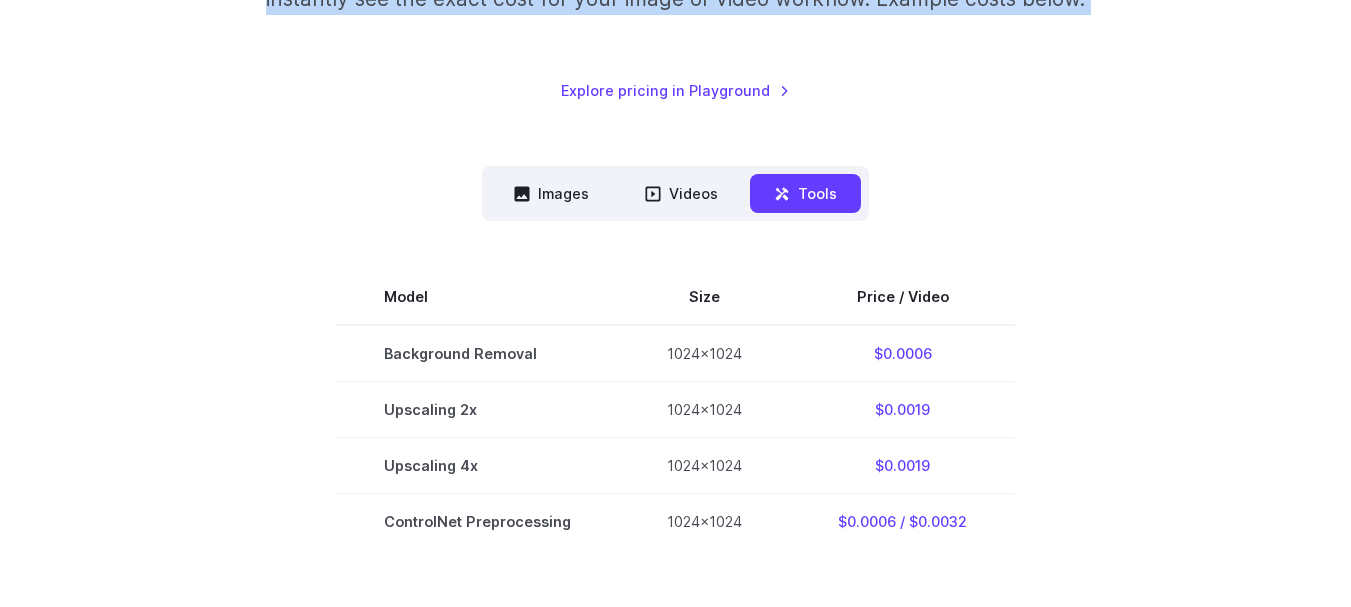 click on "Pricing based on what you use    Exact pricing depends on your setup. Use the Playground to explore any configuration and instantly see the exact cost for your image or video workflow. Example costs below.     Explore pricing in Playground" at bounding box center (675, -45) 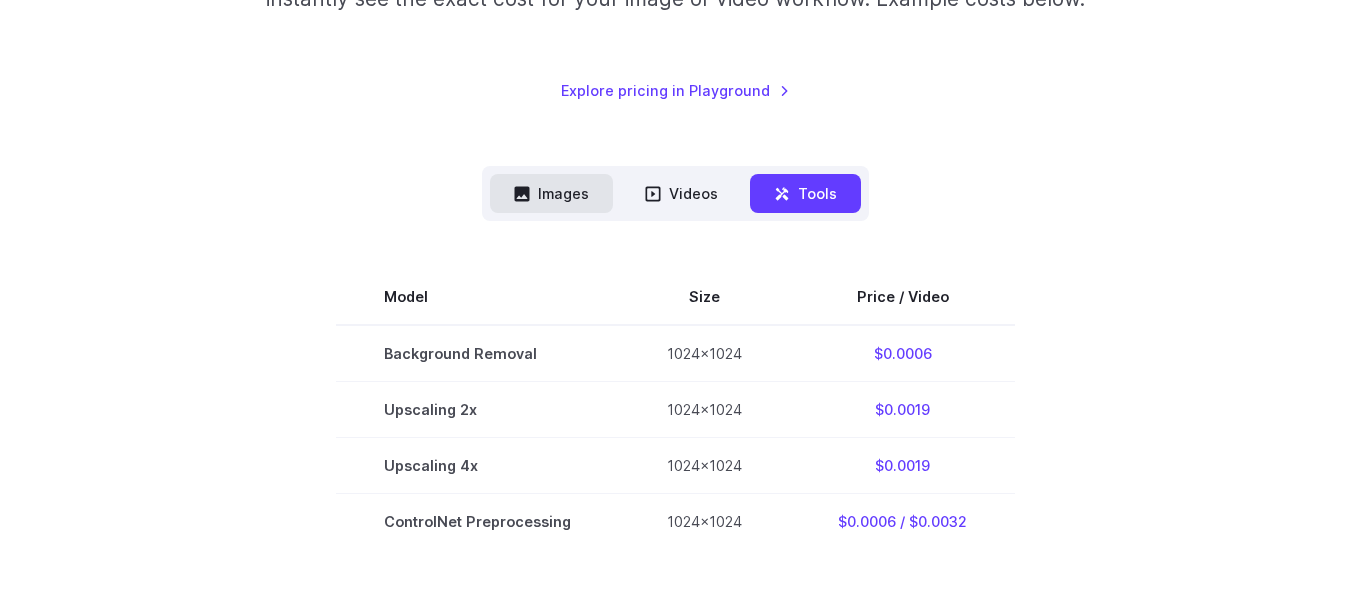 click on "Images" at bounding box center (551, 193) 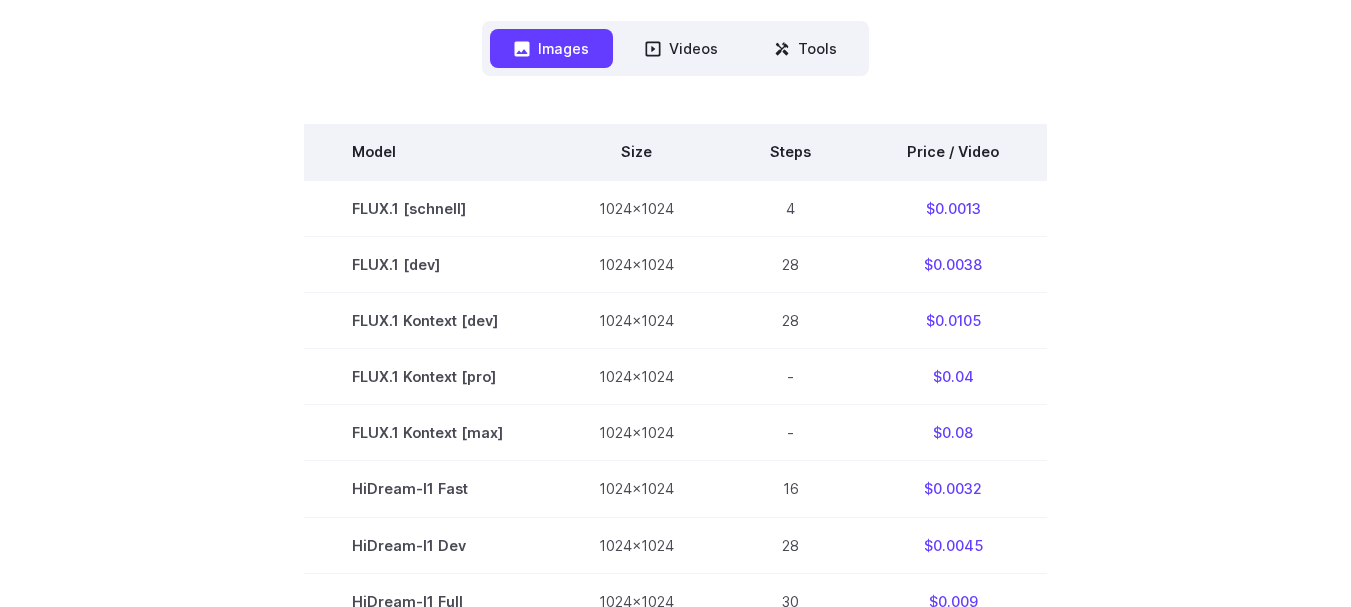 scroll, scrollTop: 400, scrollLeft: 0, axis: vertical 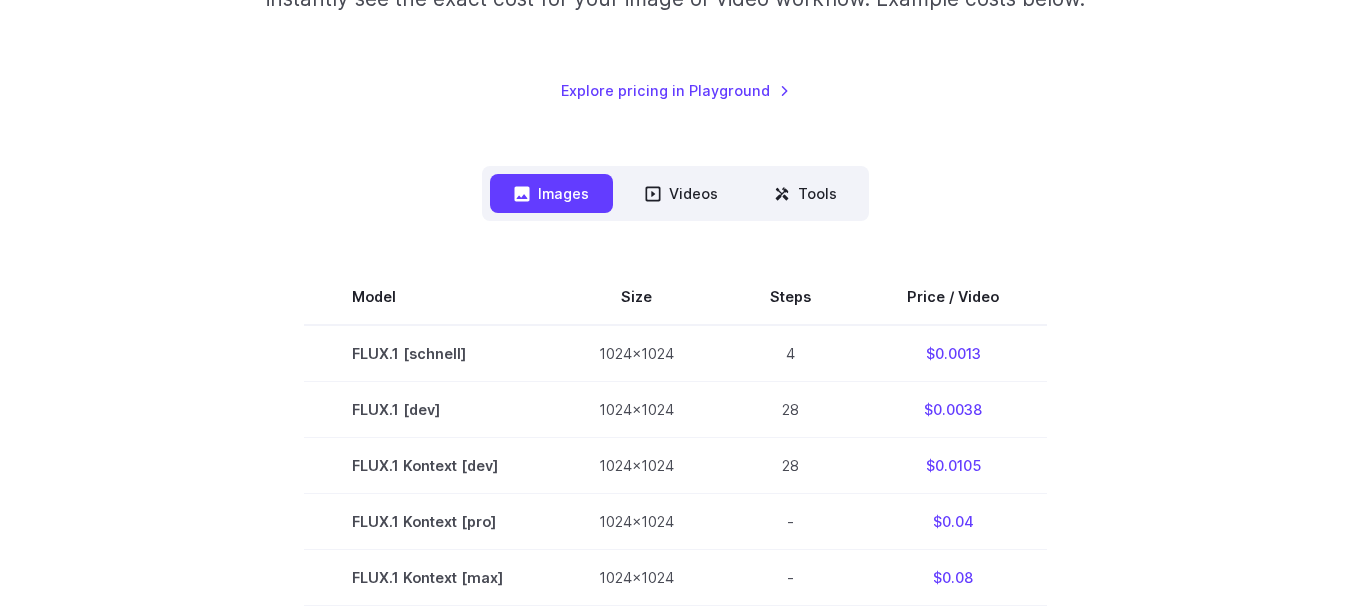 click on "Images
Videos
Tools
******
******
*****" at bounding box center [675, 193] 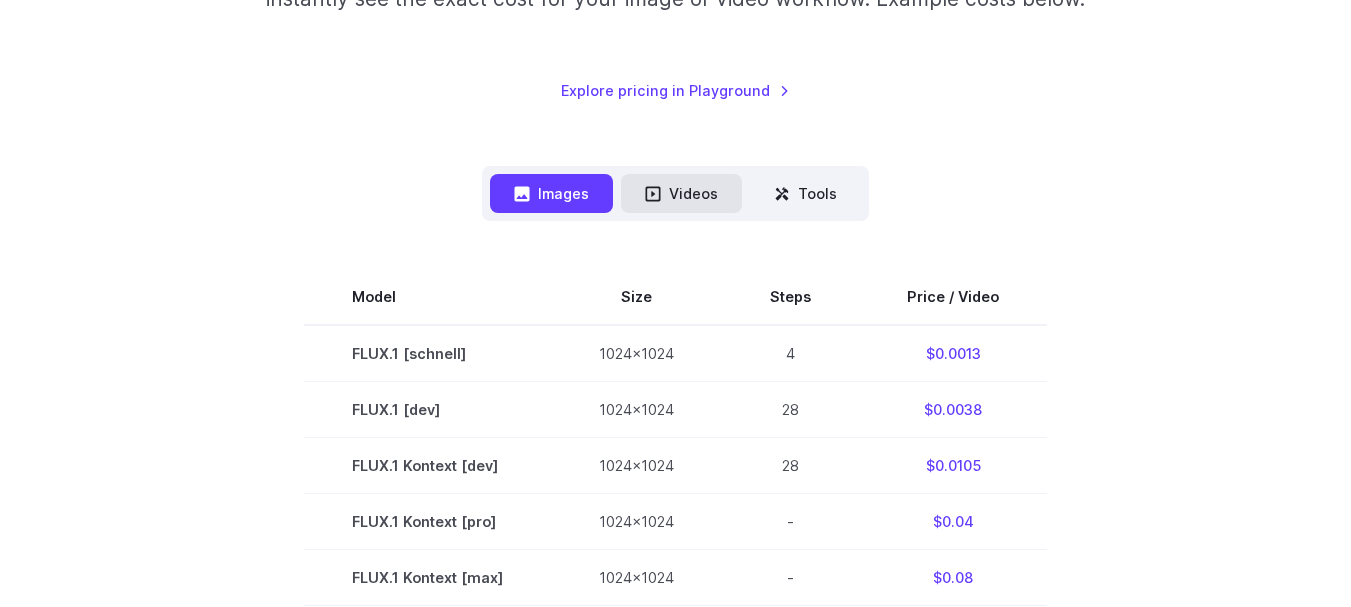 click on "Videos" at bounding box center [681, 193] 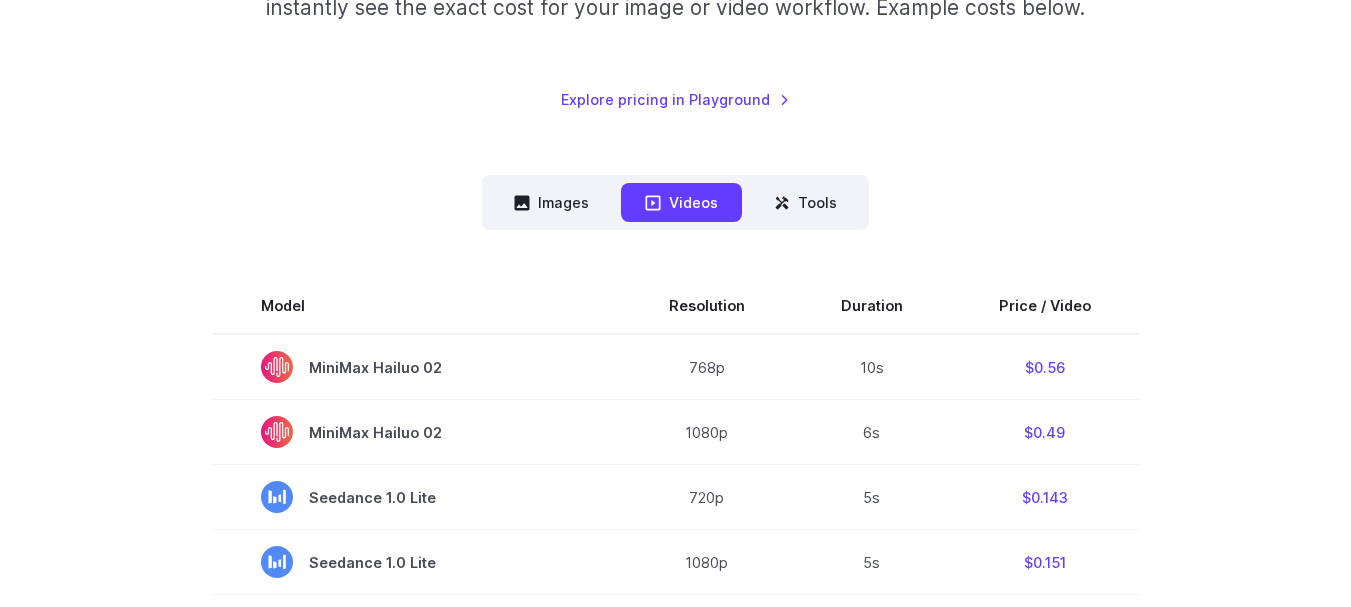scroll, scrollTop: 0, scrollLeft: 0, axis: both 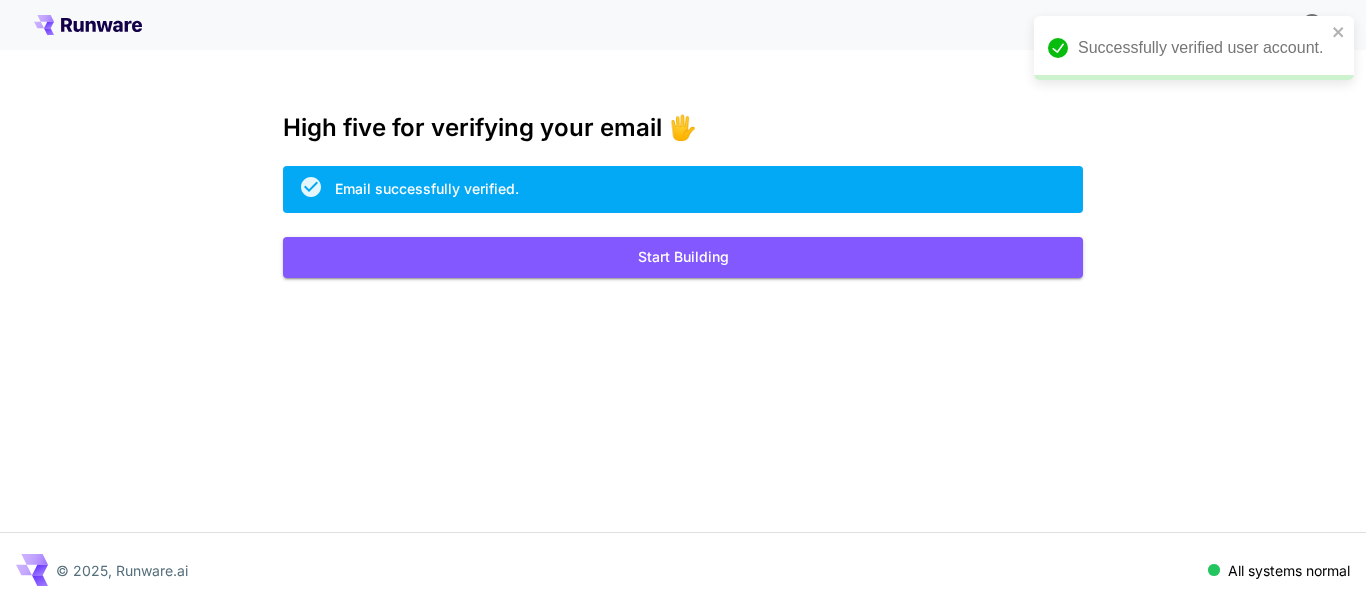 click on "Successfully verified user account." at bounding box center (1194, 48) 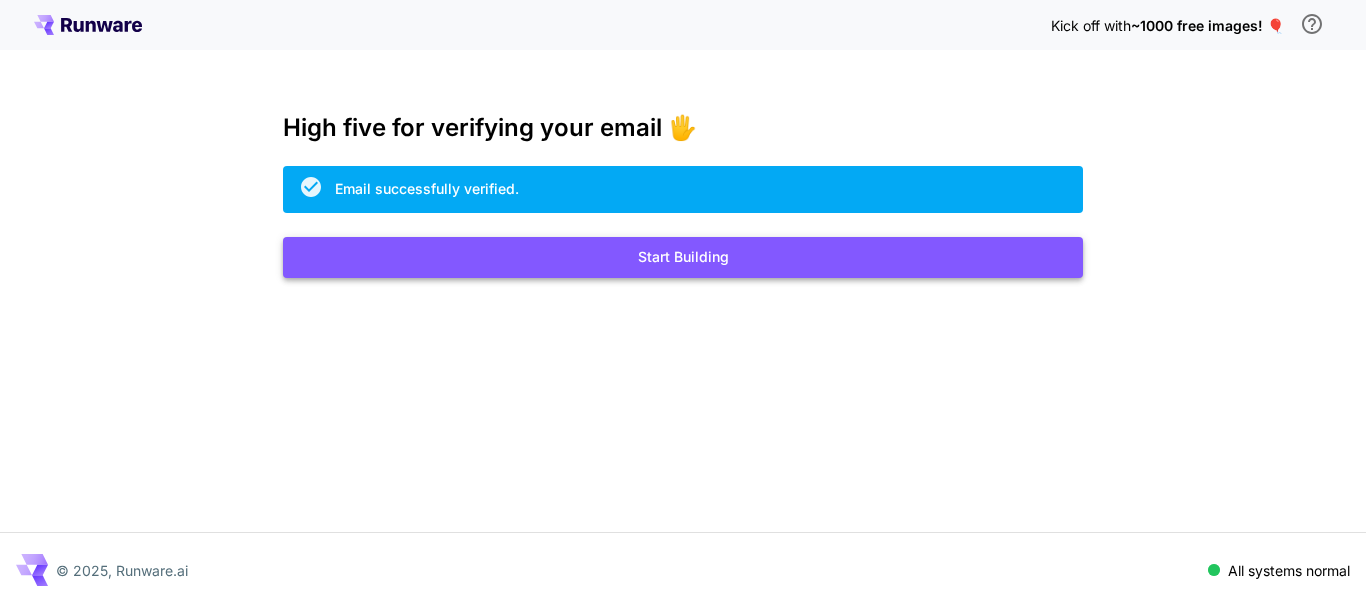 click on "Start Building" at bounding box center [683, 257] 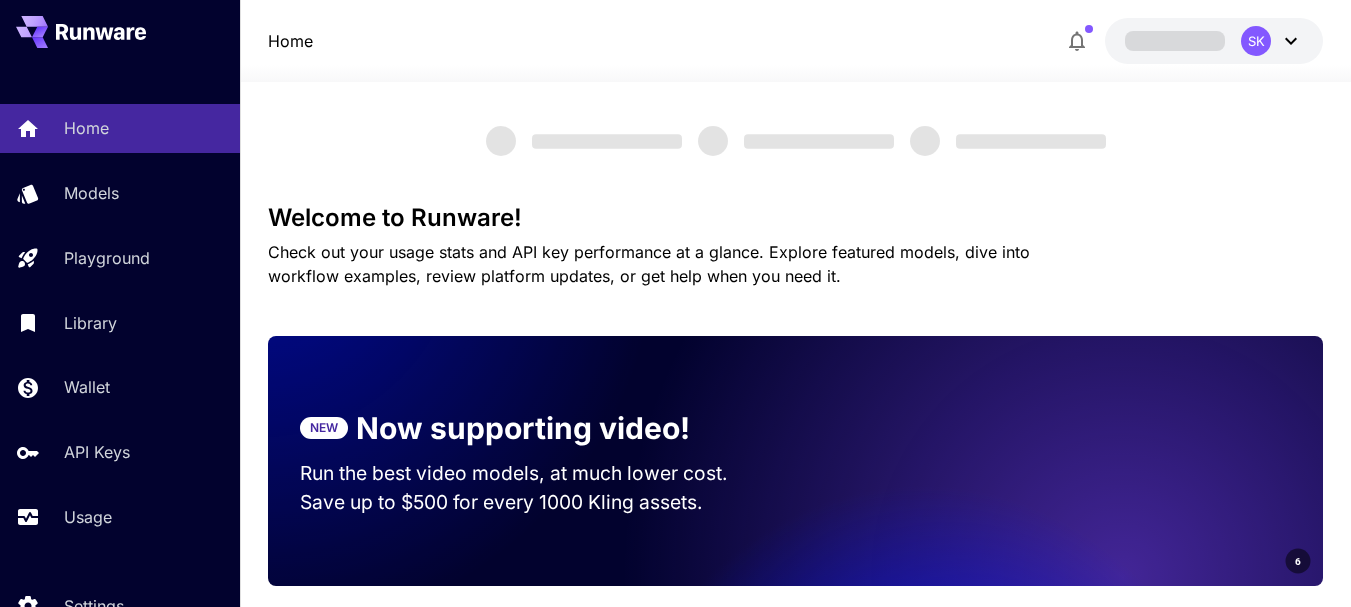 scroll, scrollTop: 0, scrollLeft: 0, axis: both 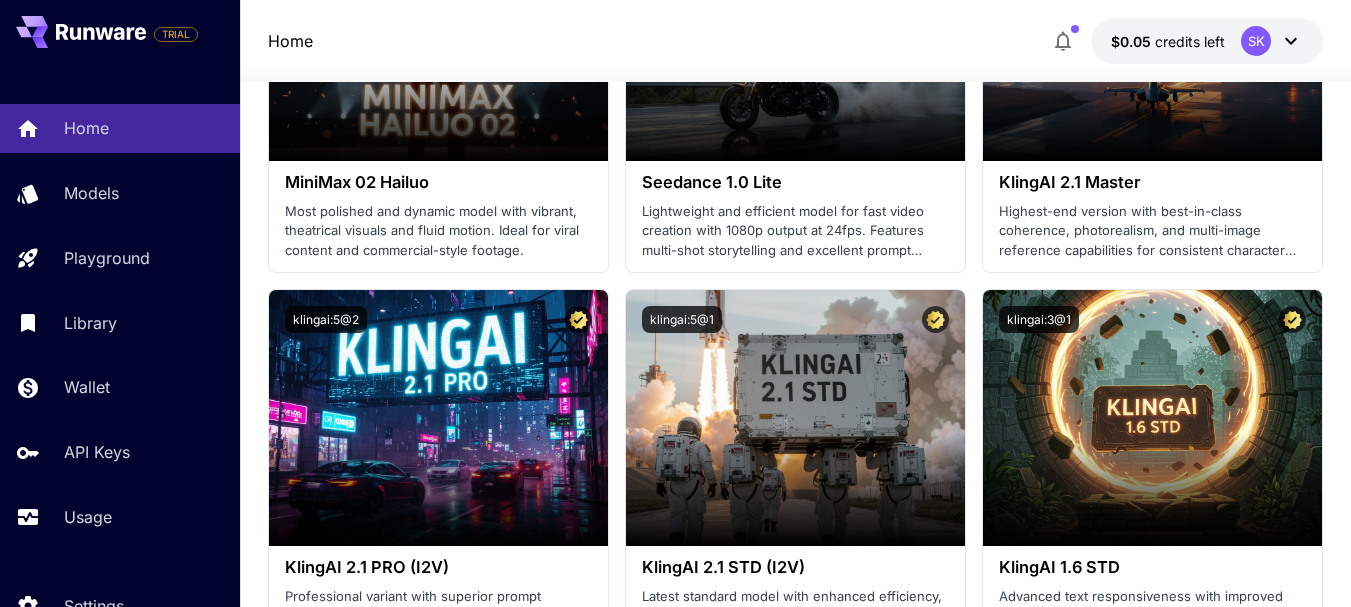 click on "SK" at bounding box center [1272, 41] 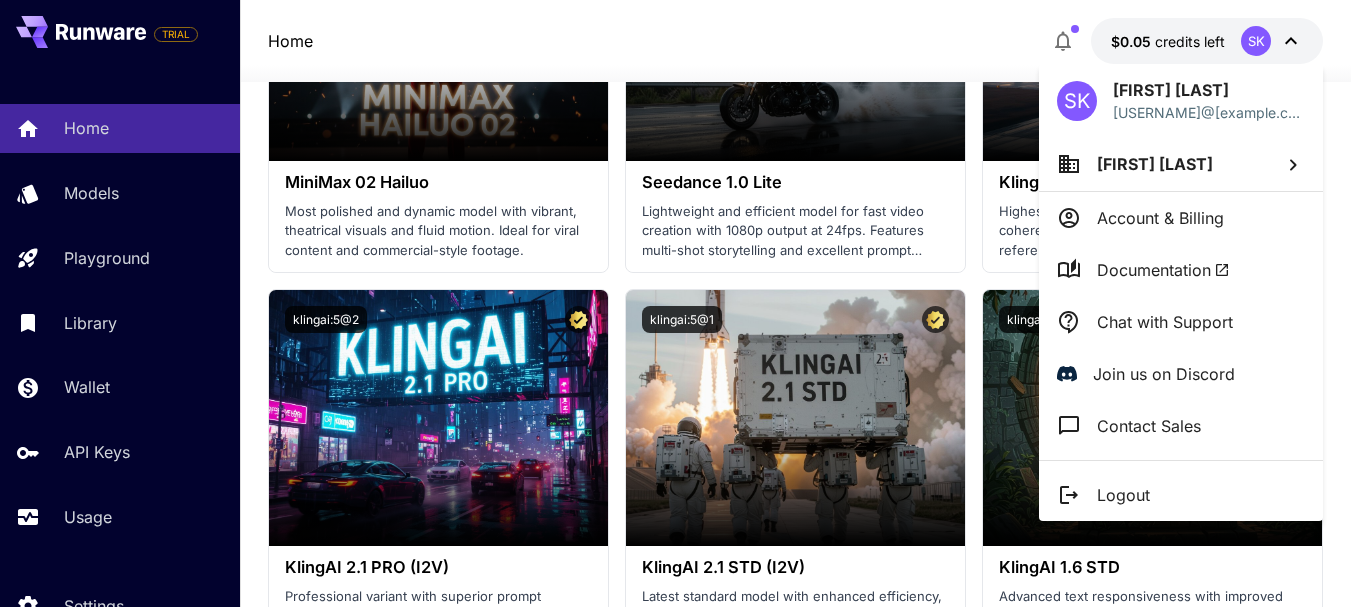 click at bounding box center [683, 303] 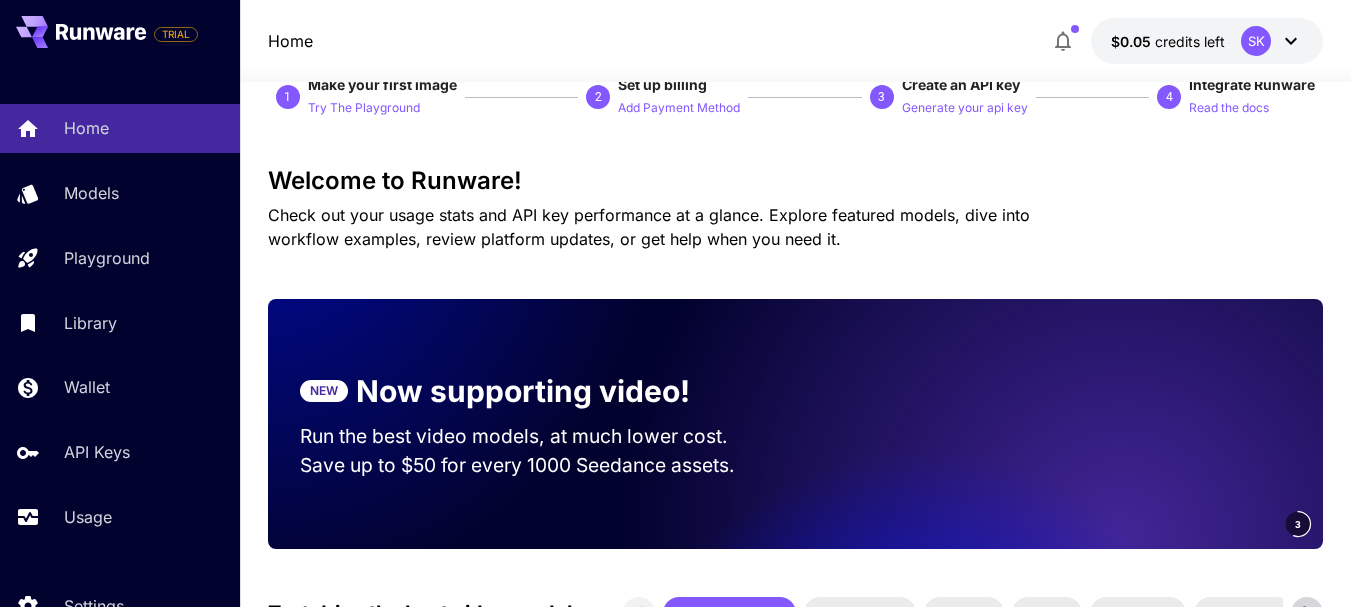 scroll, scrollTop: 0, scrollLeft: 0, axis: both 